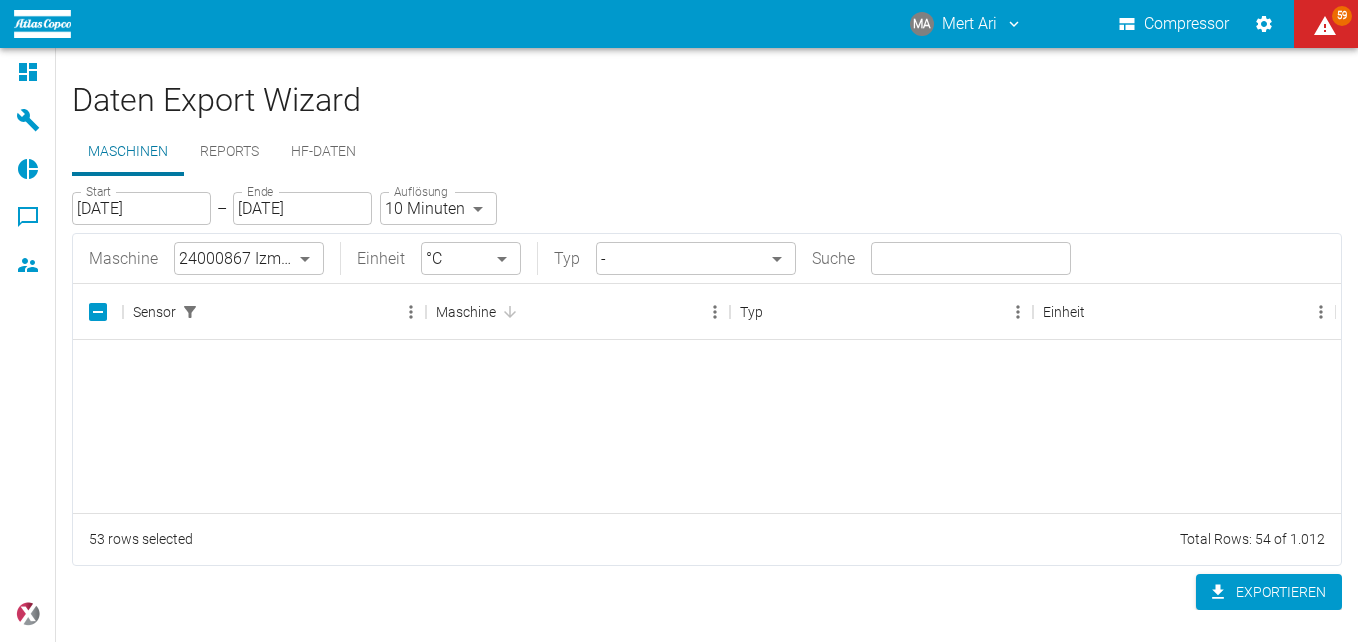 scroll, scrollTop: 0, scrollLeft: 0, axis: both 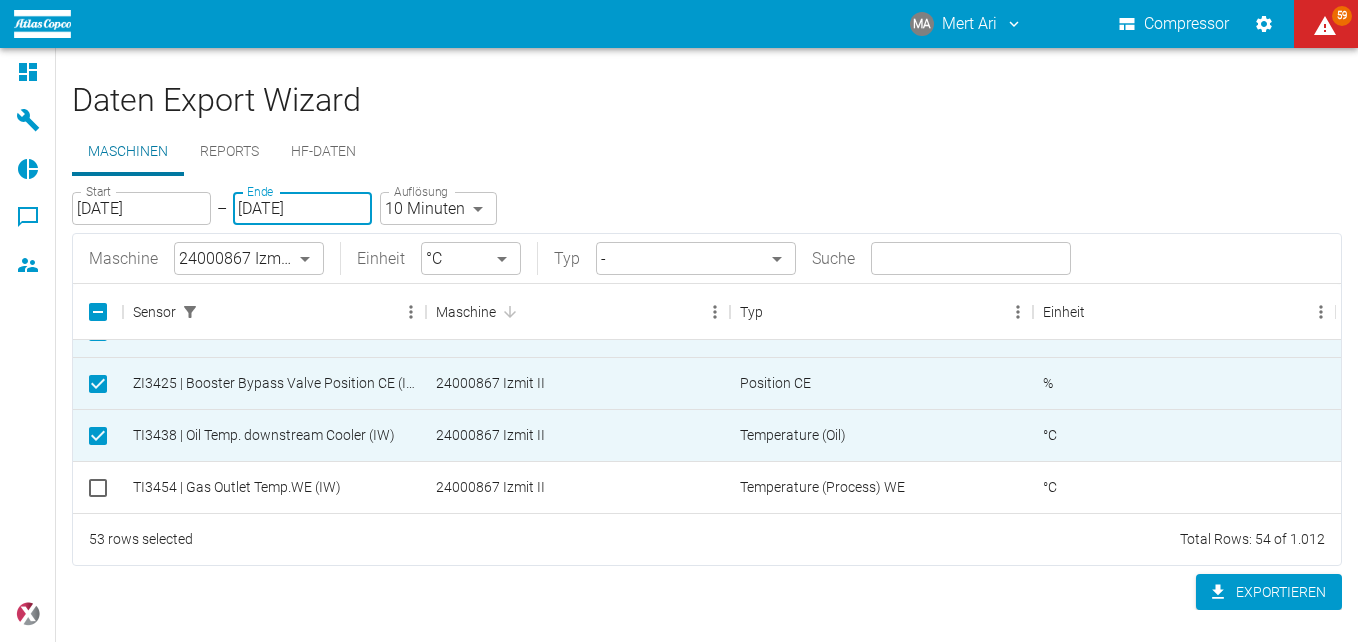 click on "[DATE]" at bounding box center [302, 208] 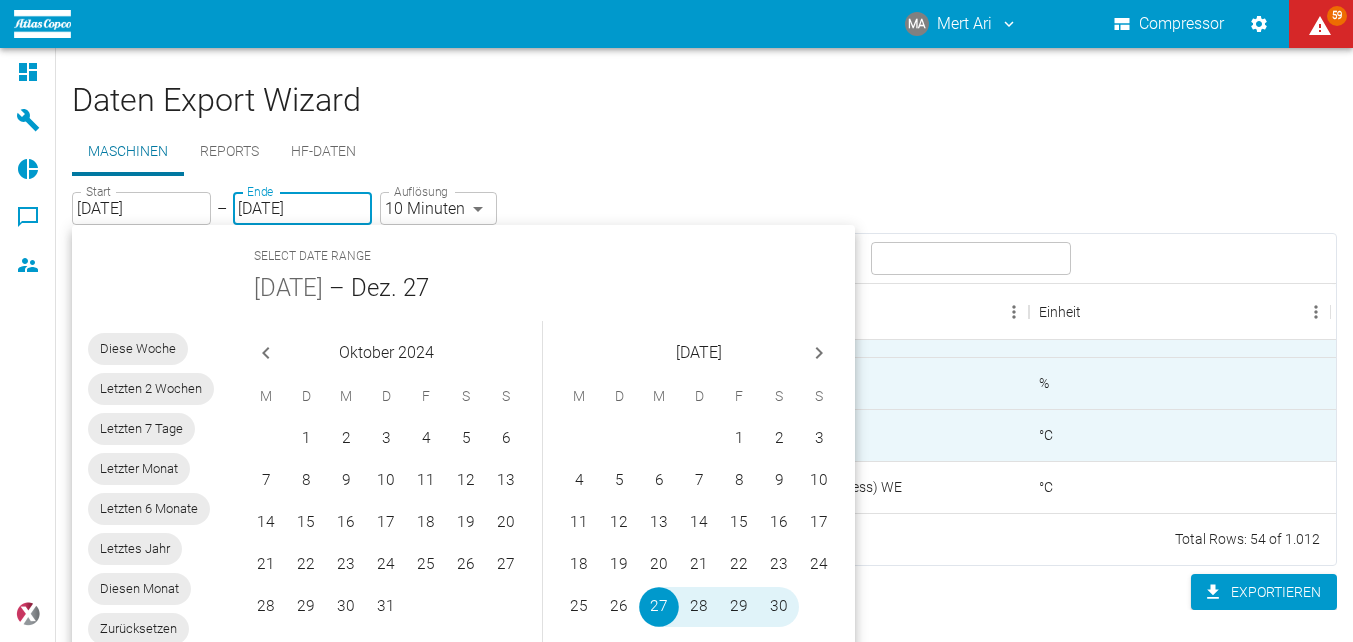 click 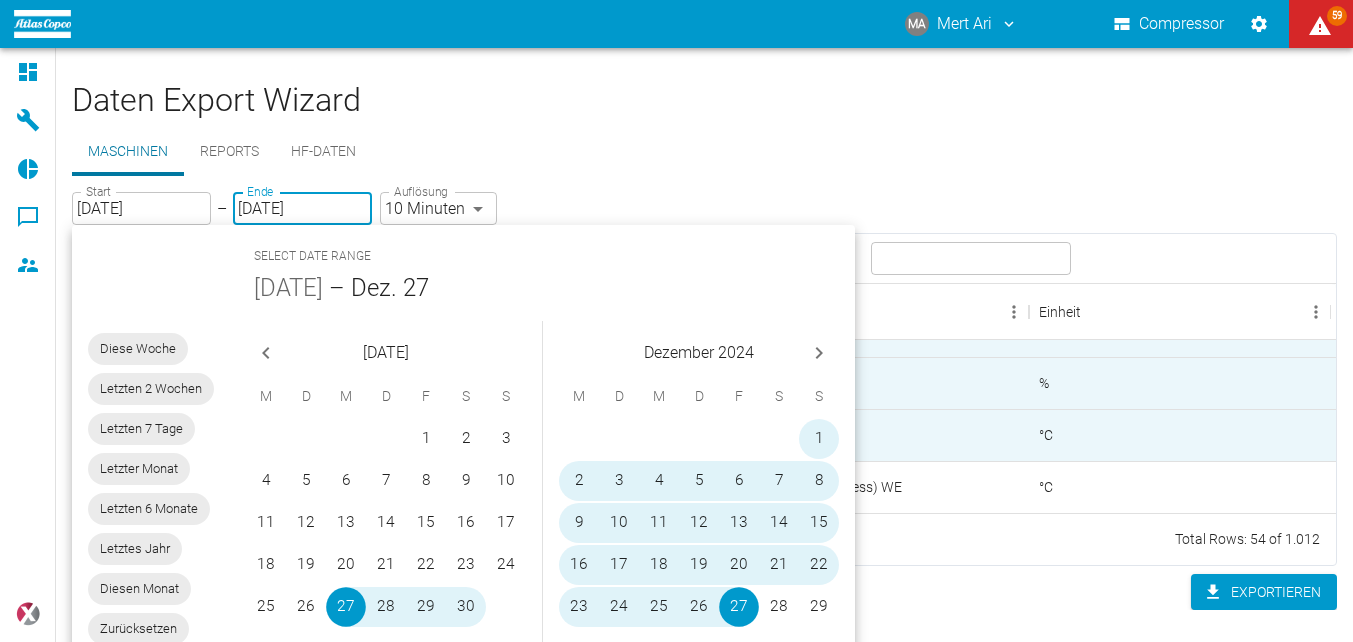 click 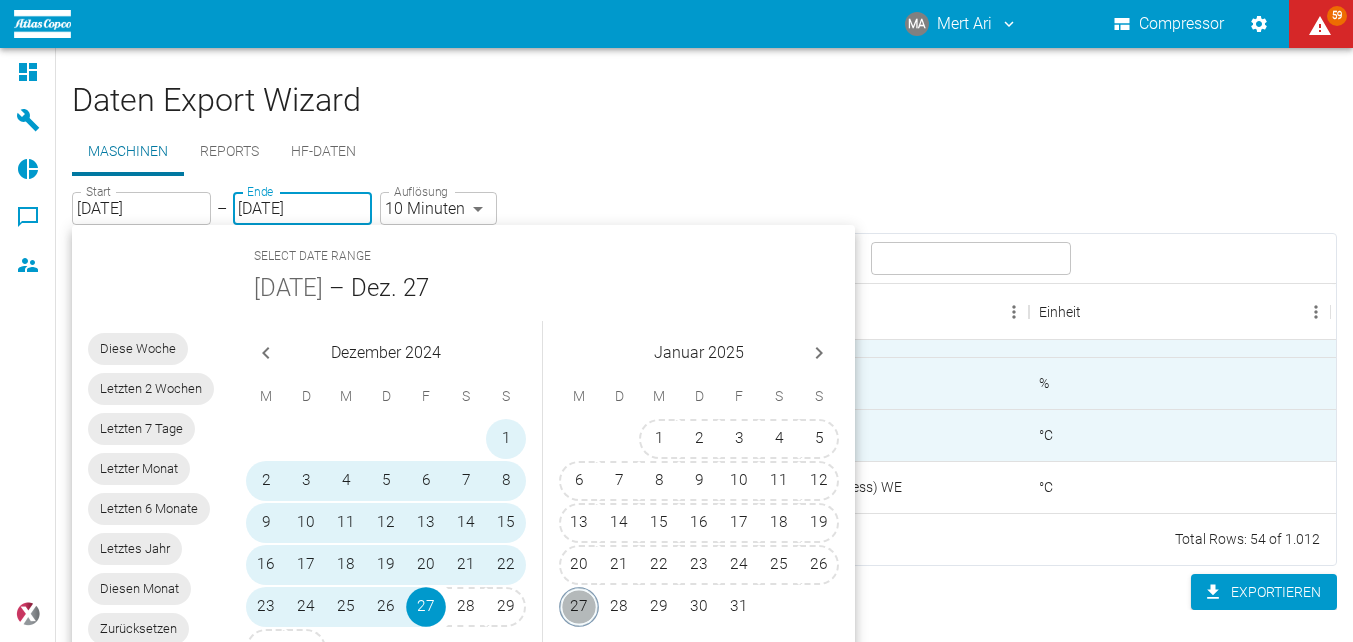 click on "27" at bounding box center [579, 607] 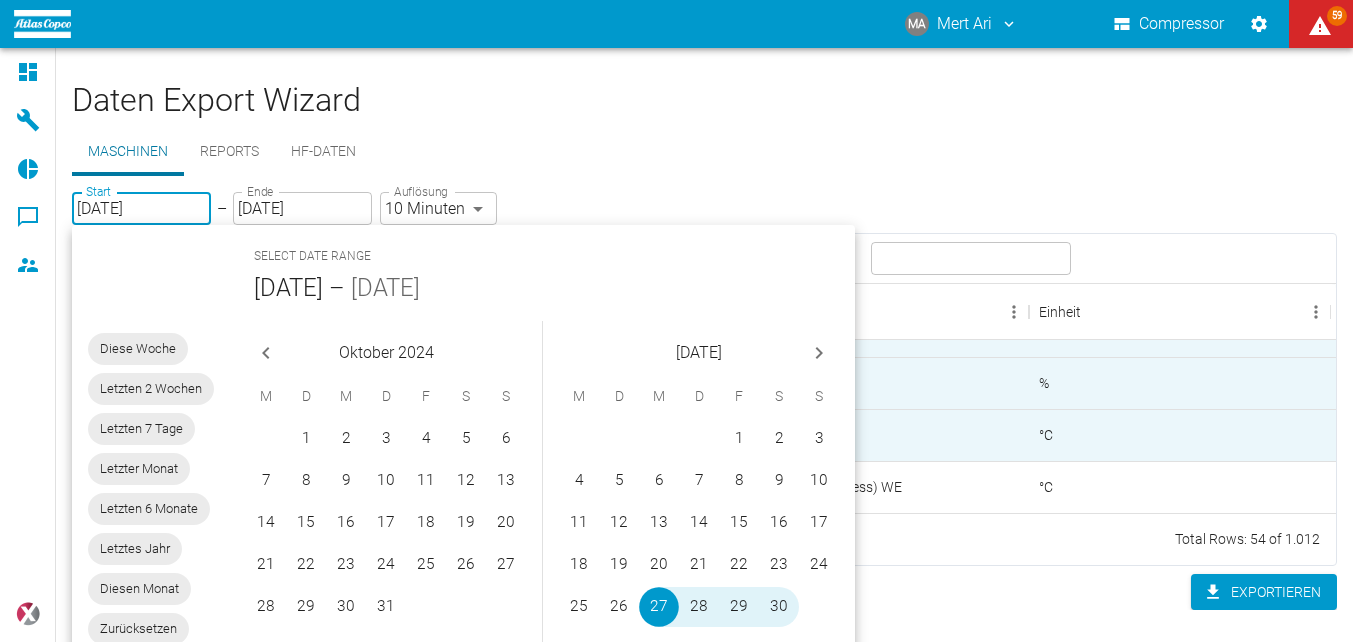 type on "[DATE]" 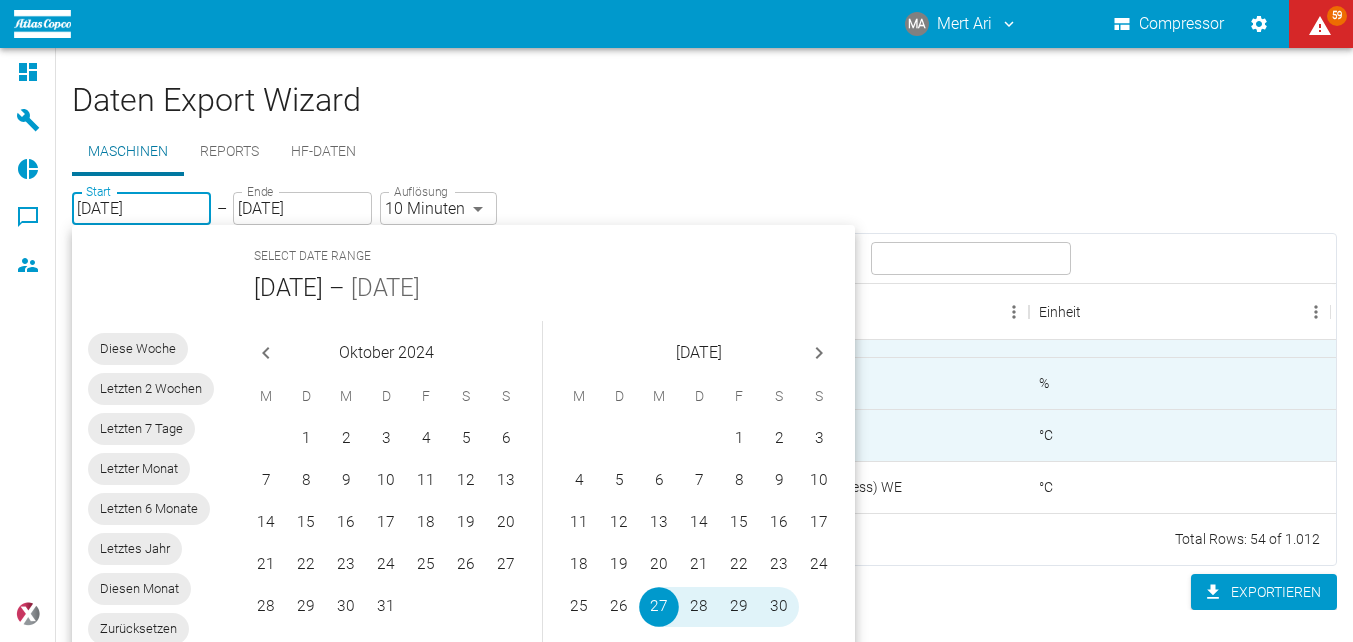 click on "Maschinen Reports HF-Daten" at bounding box center (704, 152) 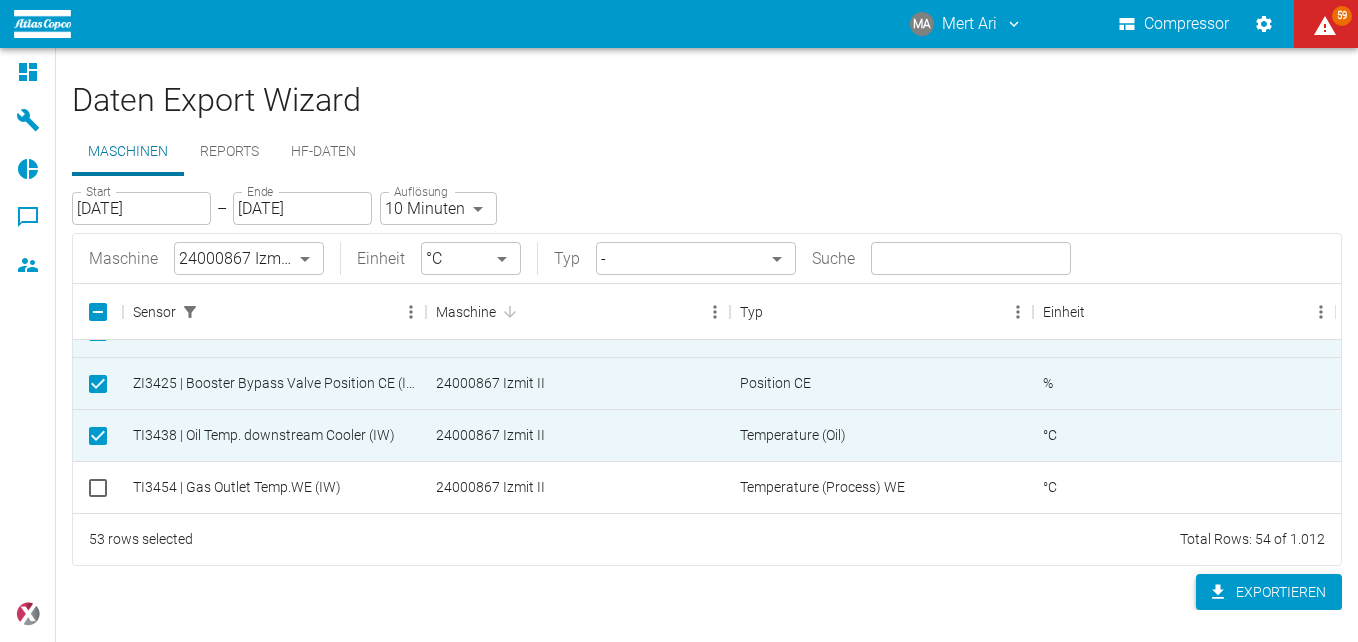 click on "Exportieren" at bounding box center (1269, 592) 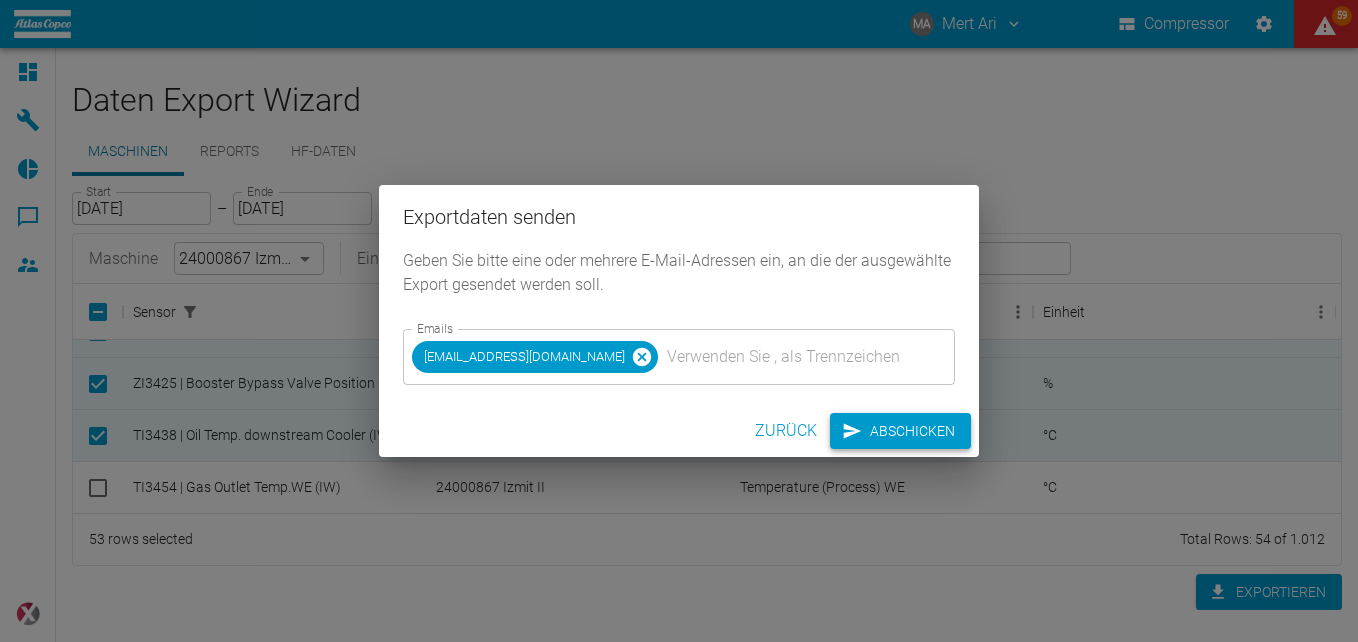 click on "Abschicken" at bounding box center (900, 431) 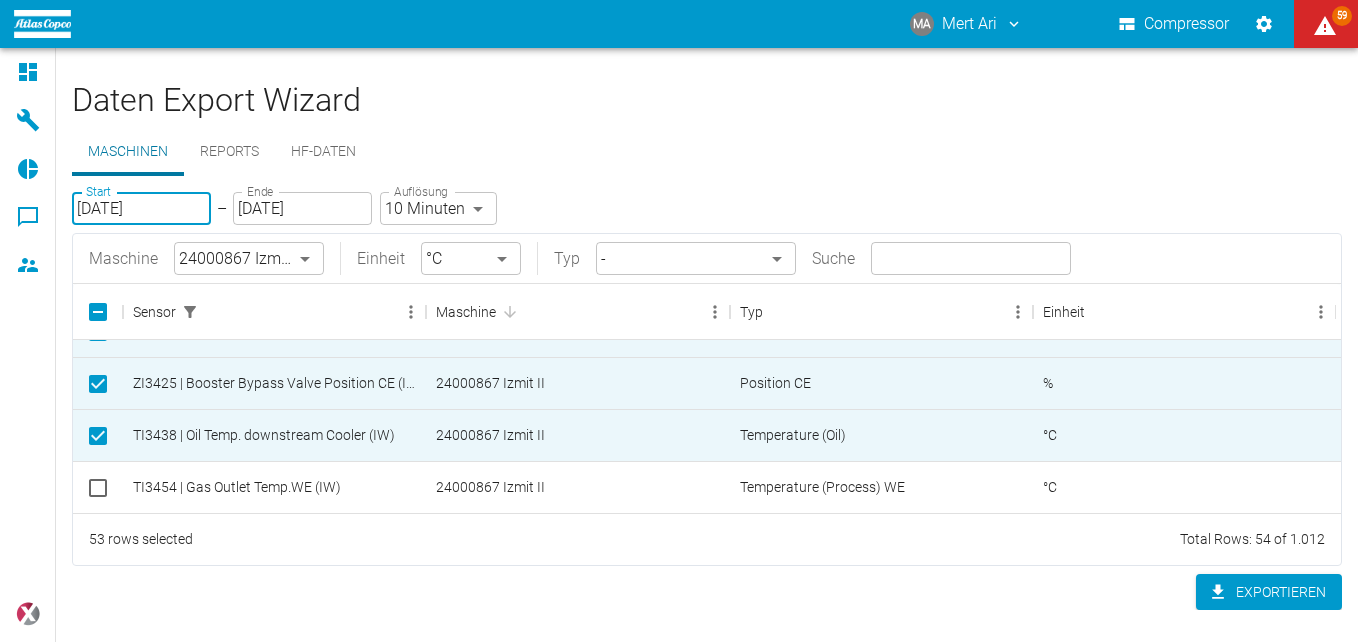 click on "[DATE]" at bounding box center (141, 208) 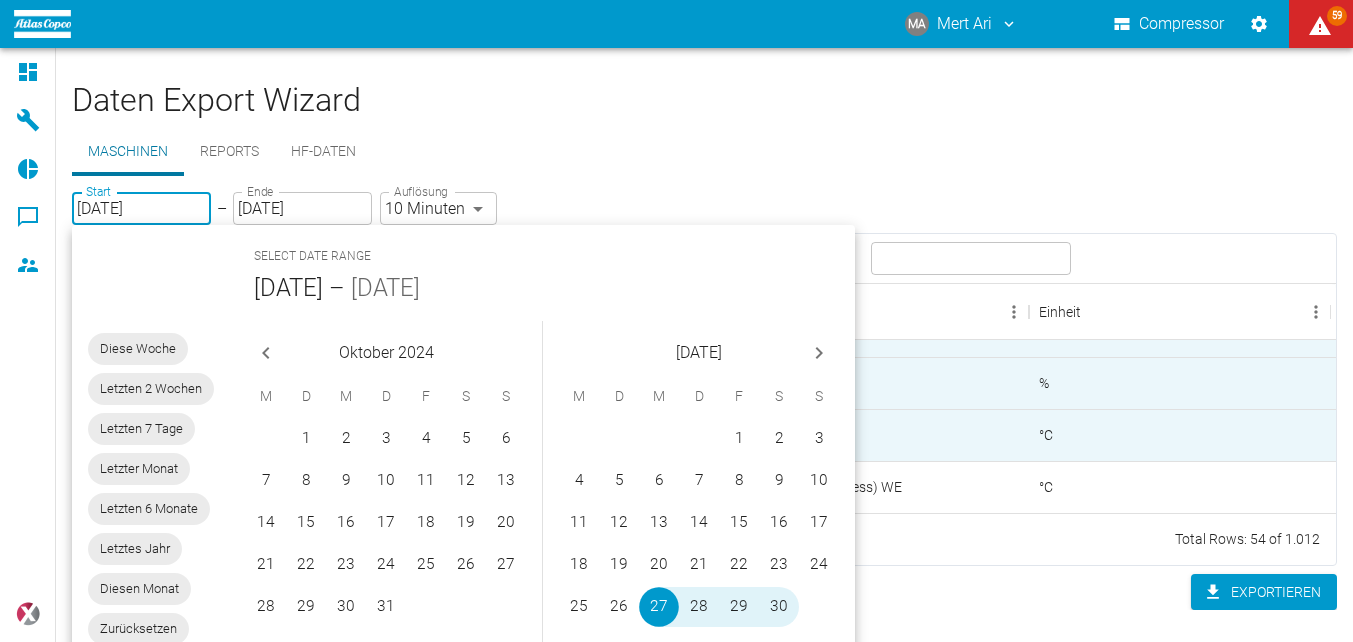 click 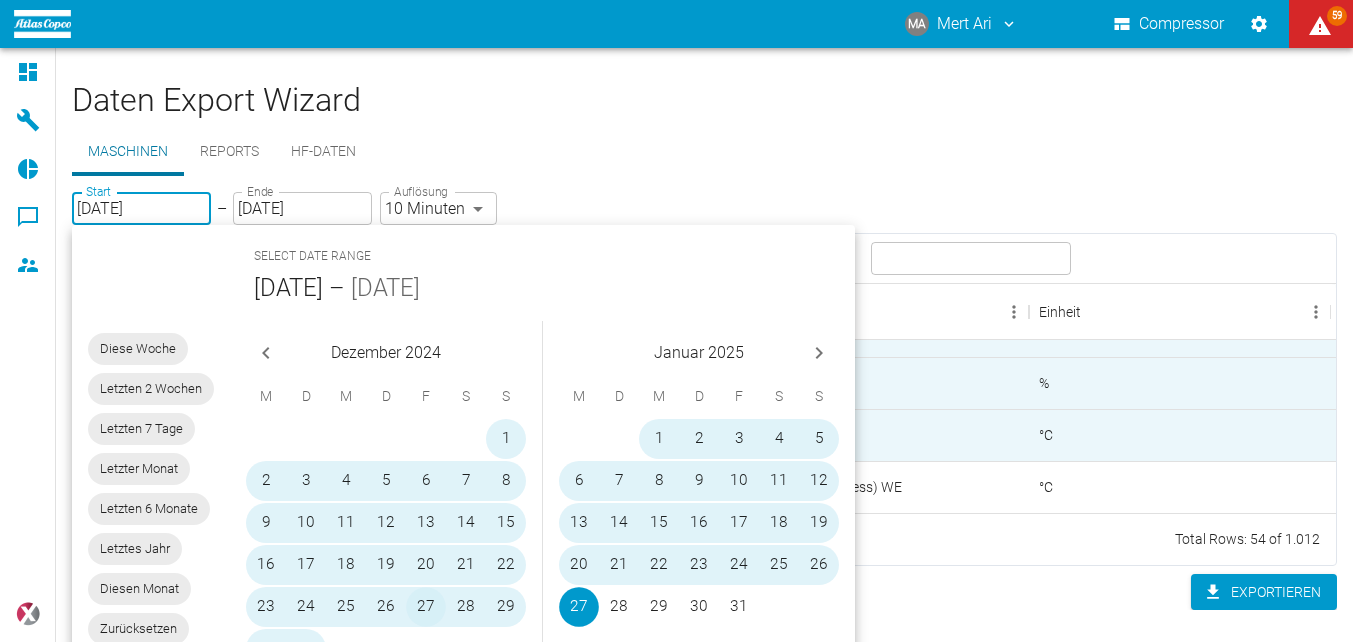 click on "27" at bounding box center (426, 607) 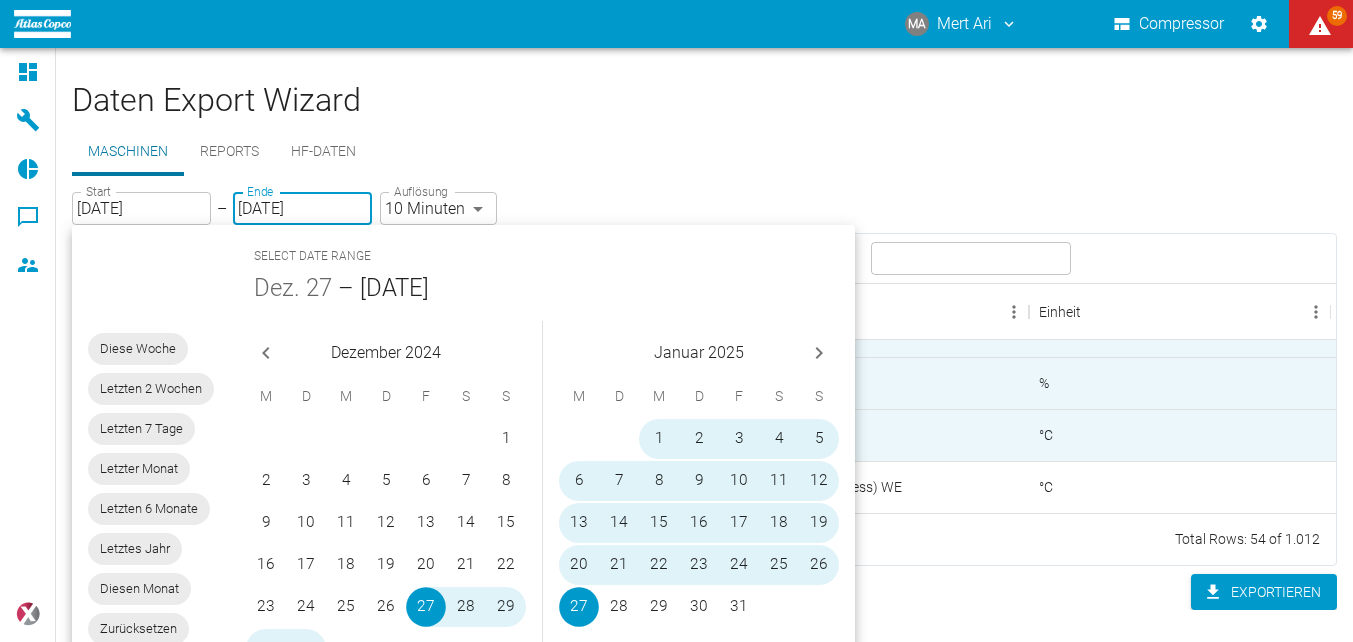 click on "Daten Export Wizard" at bounding box center (704, 100) 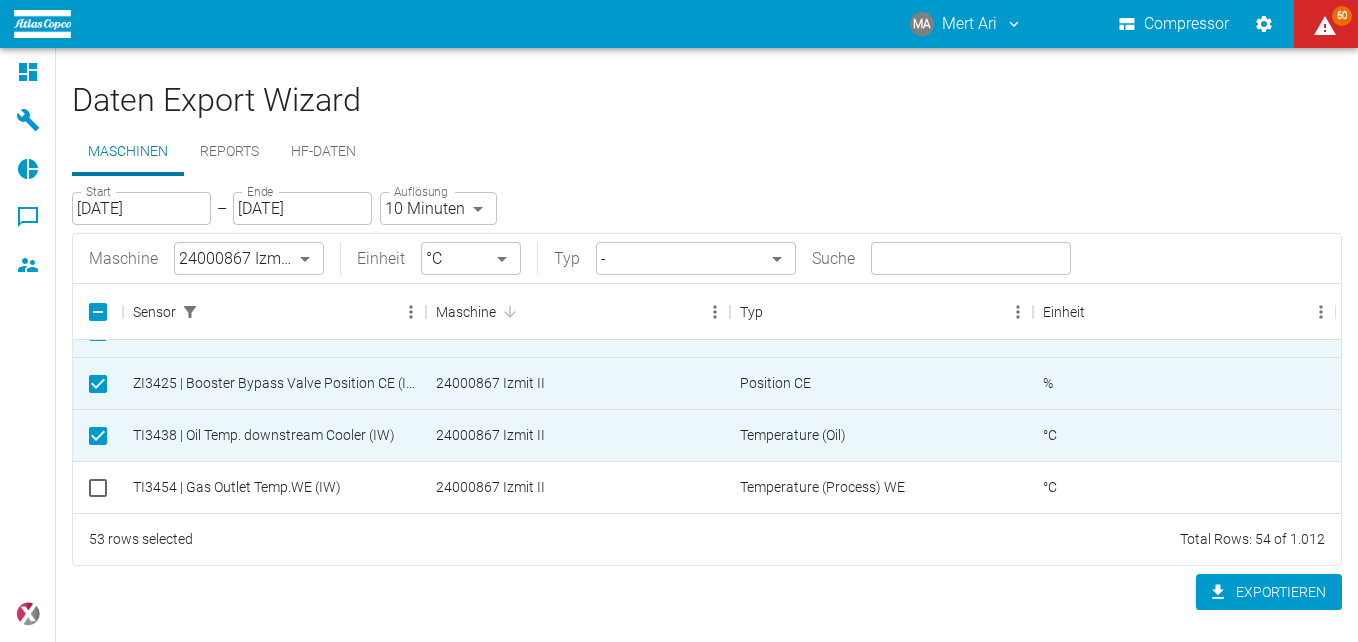 scroll, scrollTop: 2556, scrollLeft: 0, axis: vertical 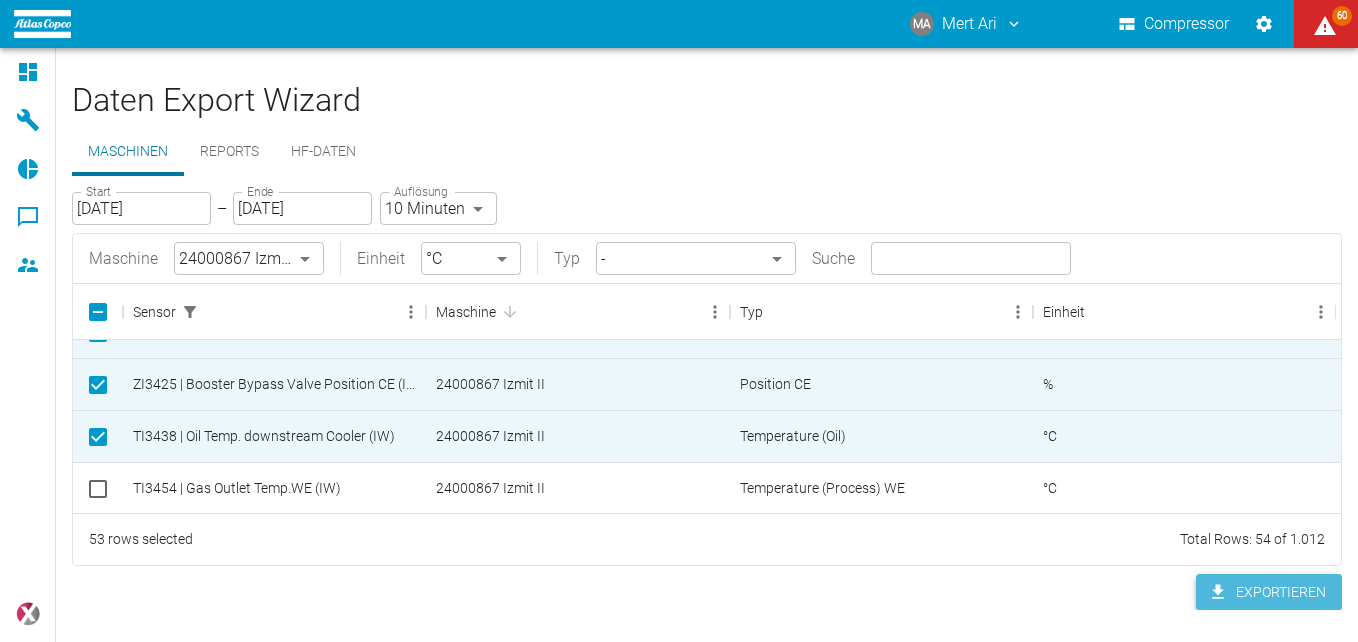 click on "Exportieren" at bounding box center [1269, 592] 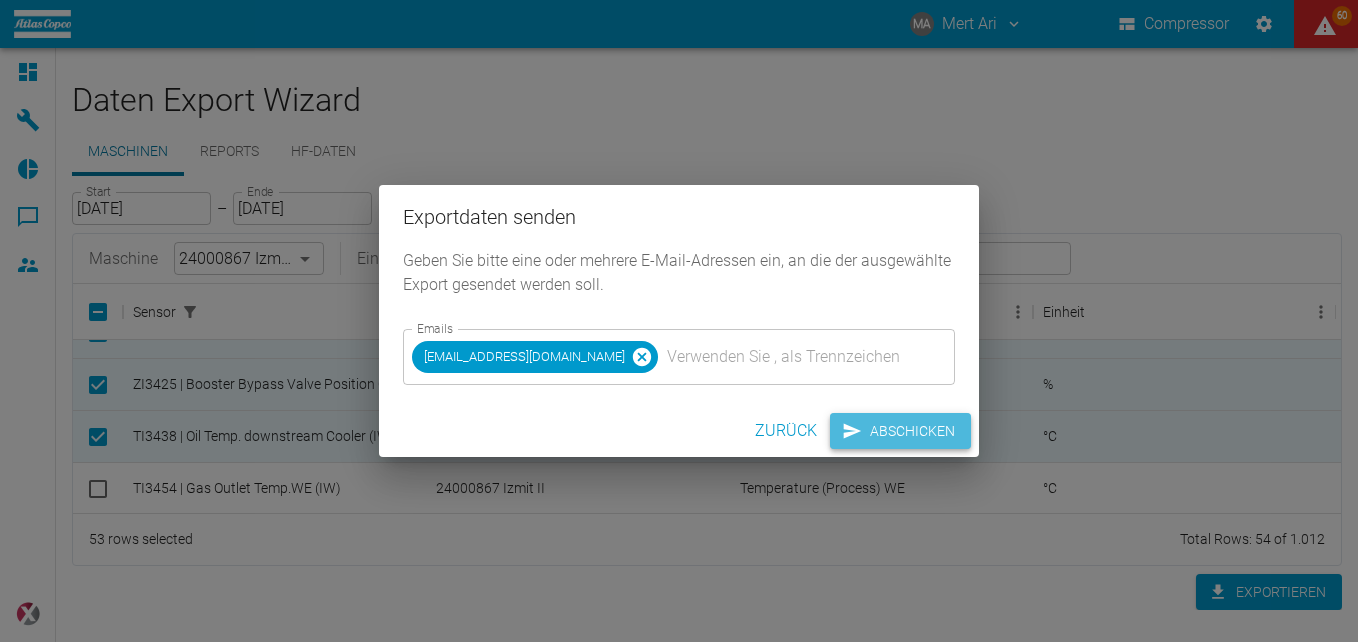 click on "Abschicken" at bounding box center (900, 431) 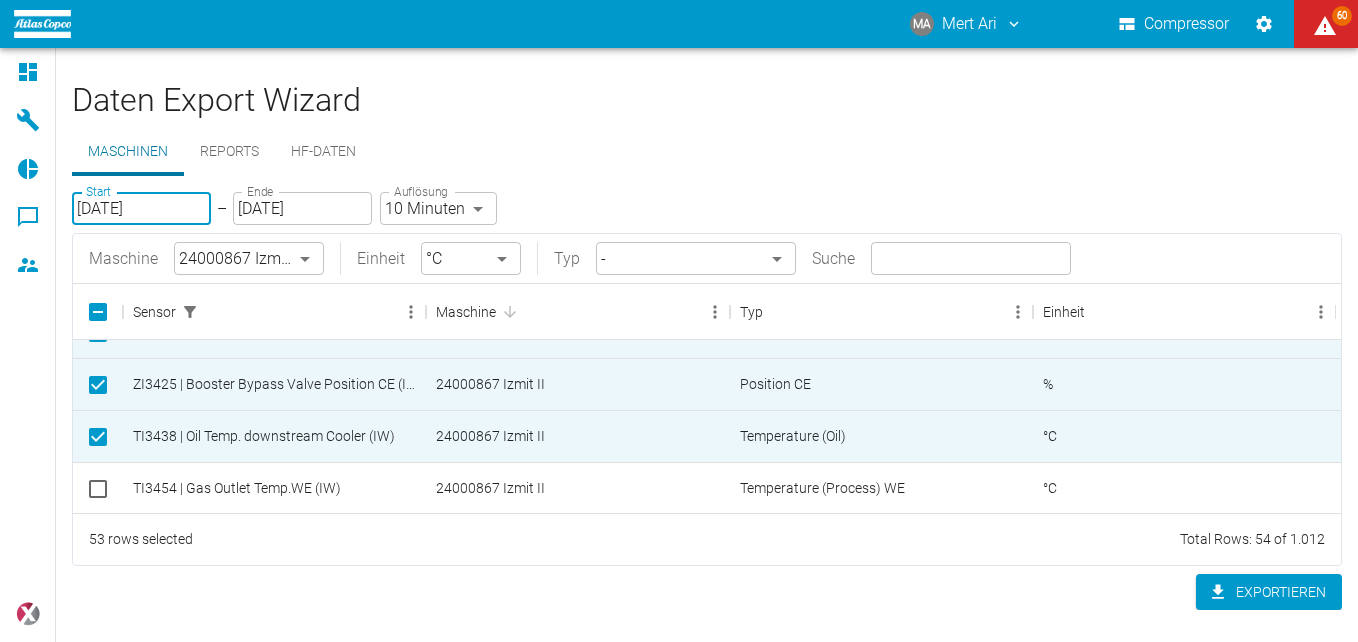 click on "[DATE]" at bounding box center [141, 208] 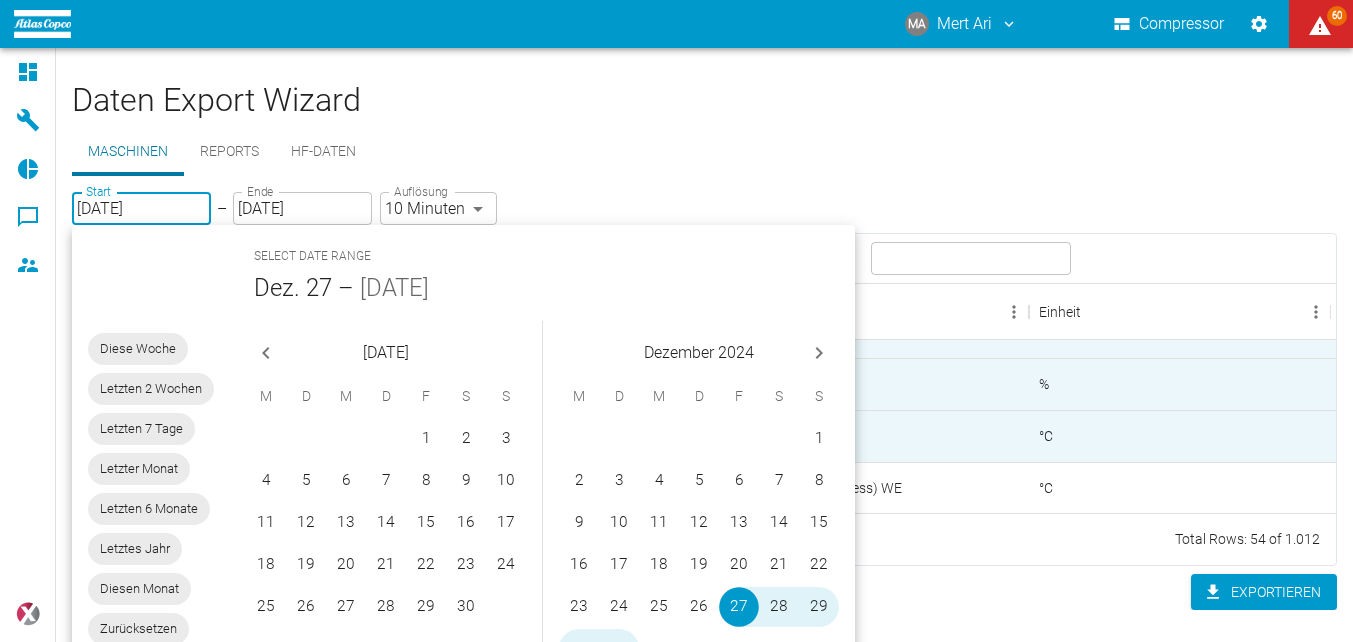 click 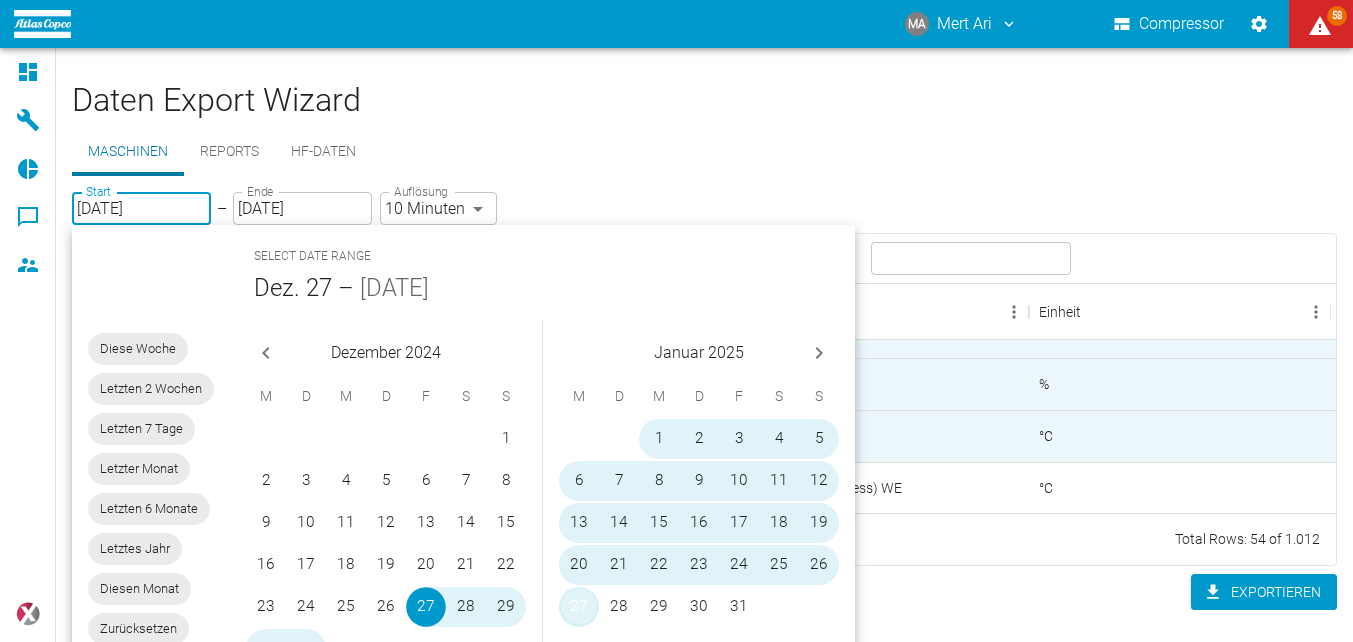 click on "27" at bounding box center [579, 607] 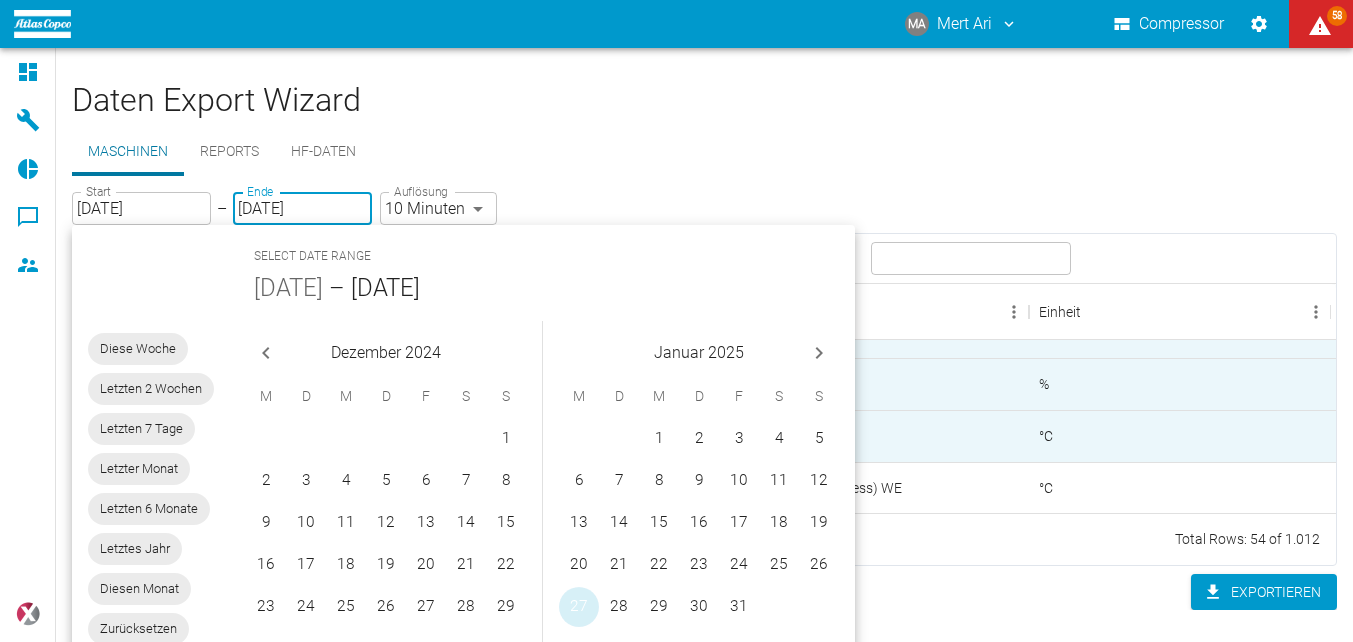 type on "[DATE]" 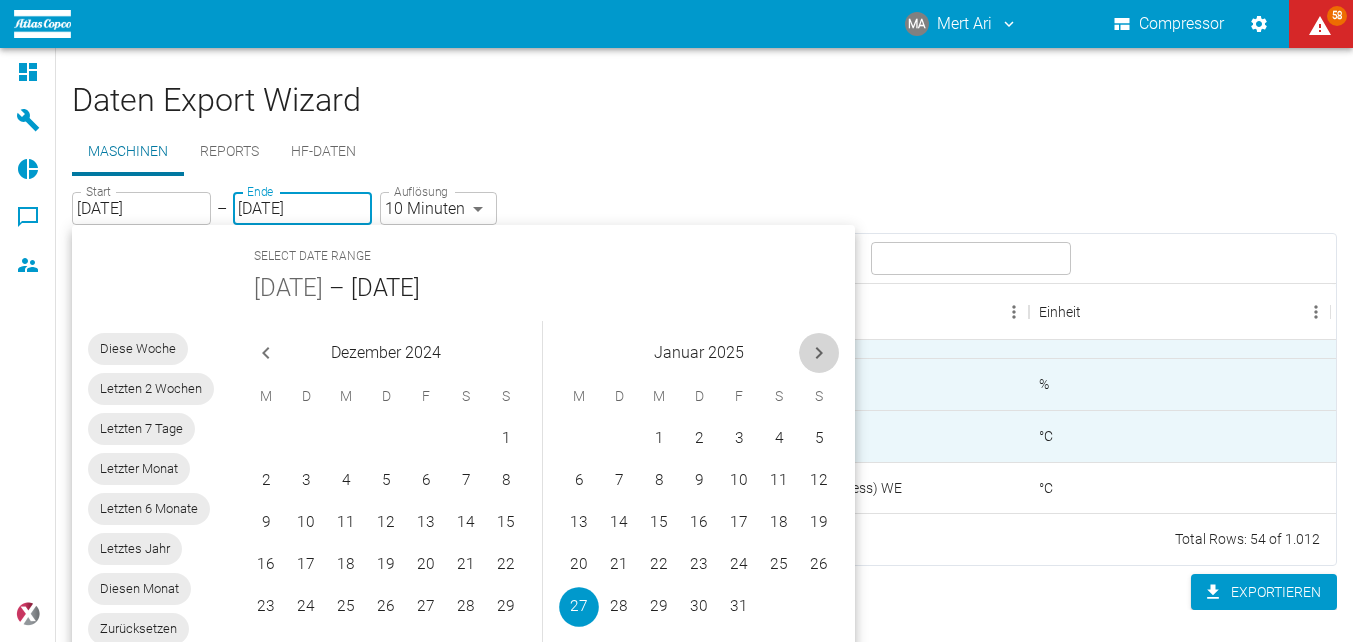 click 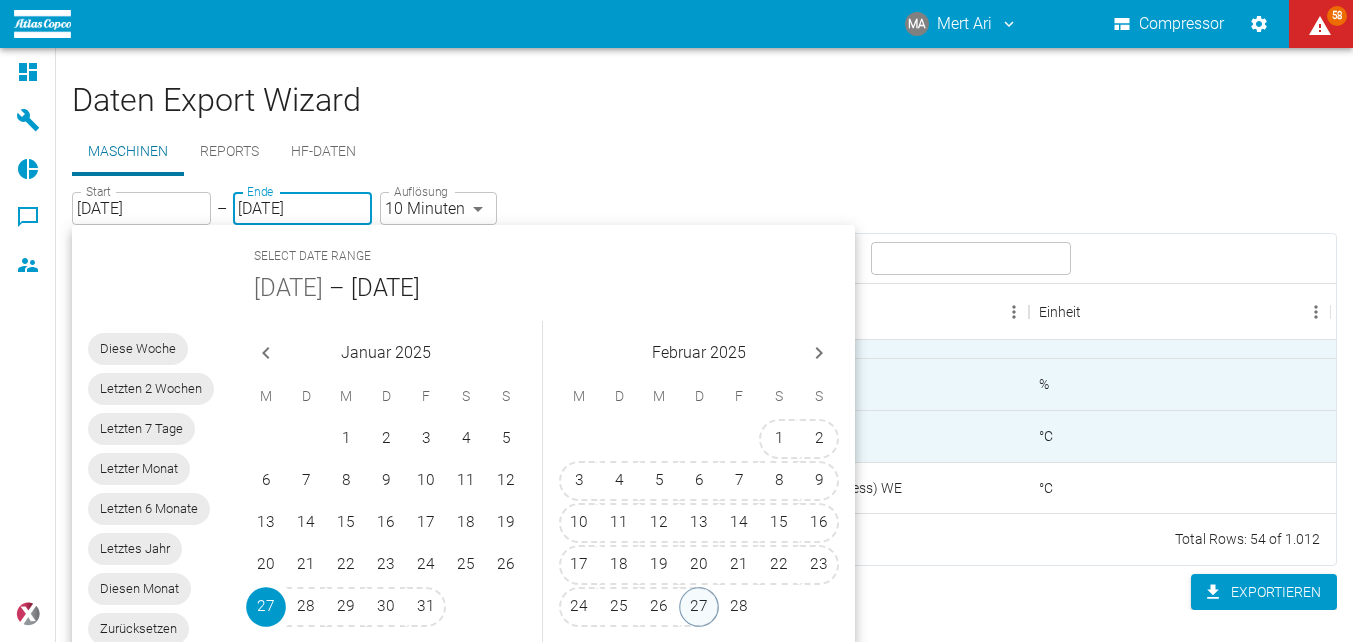 click on "27" at bounding box center (699, 607) 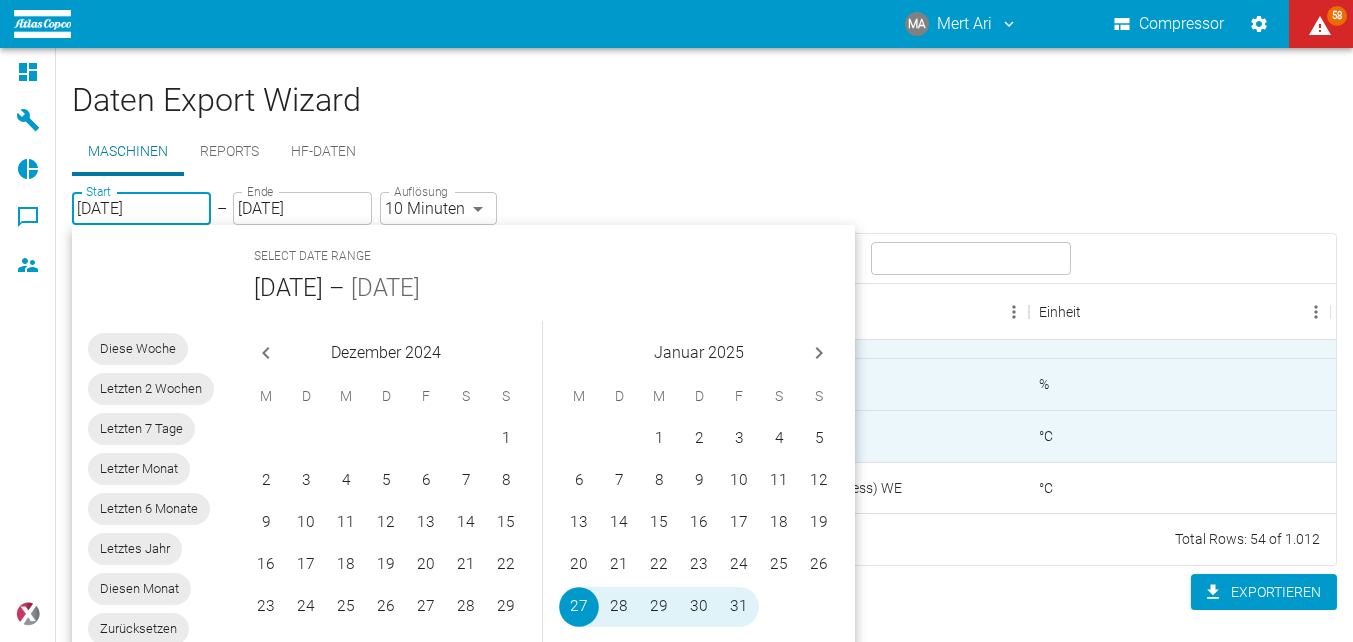 type on "[DATE]" 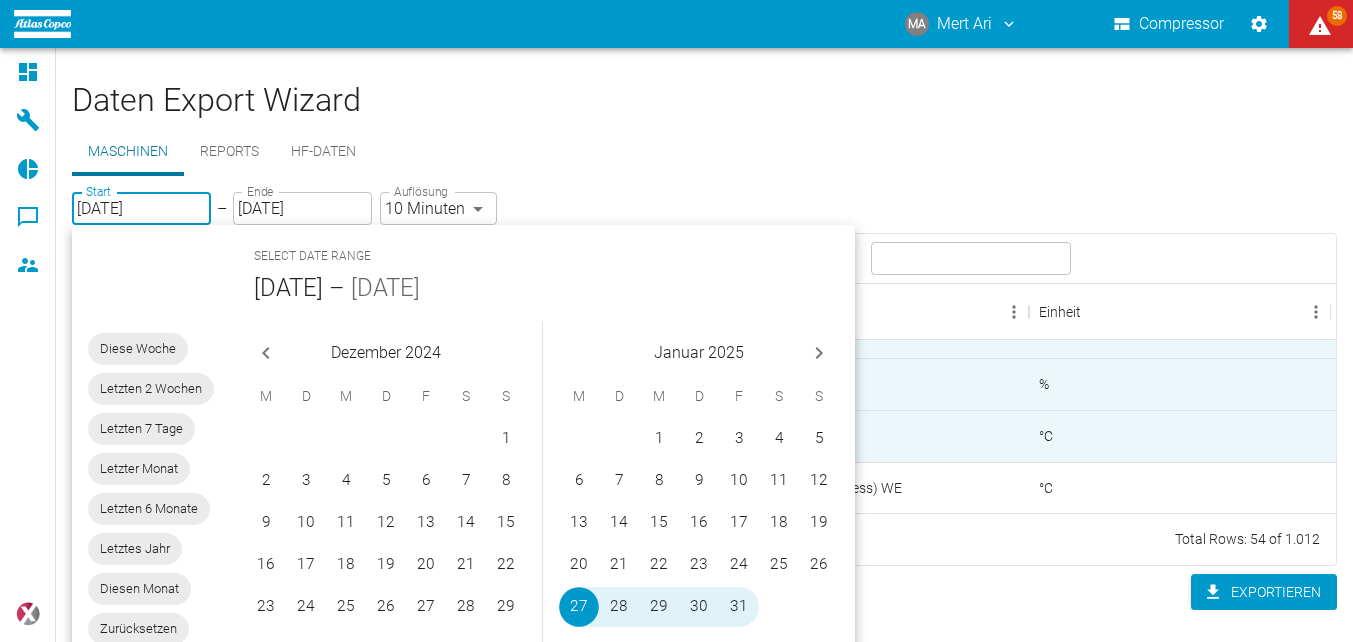 click on "Daten Export Wizard Maschinen Reports HF-Daten Start [DATE] Start  –  Ende [DATE] Ende Auflösung 10 Minuten TEN_MINUTES Auflösung Maschine 24000867 Izmit II 00aa64c3-9ae2-4044-a2fd-a36682b7f98b ​ Einheit °C °C ​ Typ - ​ Suche ​ Sensor Maschine Typ Einheit PI3445 | Seal Gas Gap Press.WE (IW) 24000867 Izmit II Pressure (Seal gas) WE bar PDI3444 | Diff. Seal Gas Gap Outlet Press.WE (IW) 24000867 Izmit II Pressure (Seal gas) WE bar TI3468 | Oil Temp downstream Cooler  (IW) 24000867 Izmit II Temperature (Oil) °C PI3468 | Oil Press. downstream Filter  (IW) 24000867 Izmit II Pressure (Oil) bar ZI3425 | Booster Bypass Valve Position CE (IW) 24000867 Izmit II Position CE % TI3438 | Oil Temp. downstream Cooler  (IW) 24000867 Izmit II Temperature (Oil)  °C TI3454 | Gas Outlet Temp.WE (IW) 24000867 Izmit II Temperature (Process) WE °C 53 rows selected Total Rows:   54 of 1.012 Exportieren" at bounding box center (704, 345) 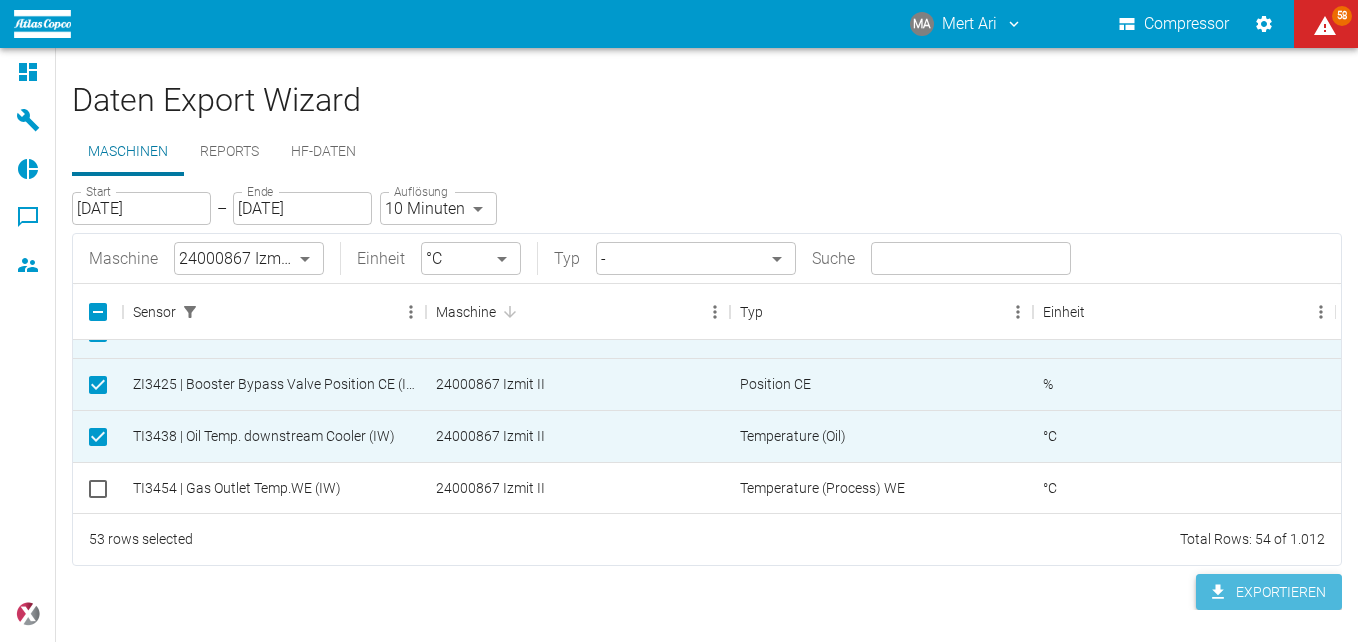 click on "Exportieren" at bounding box center [1269, 592] 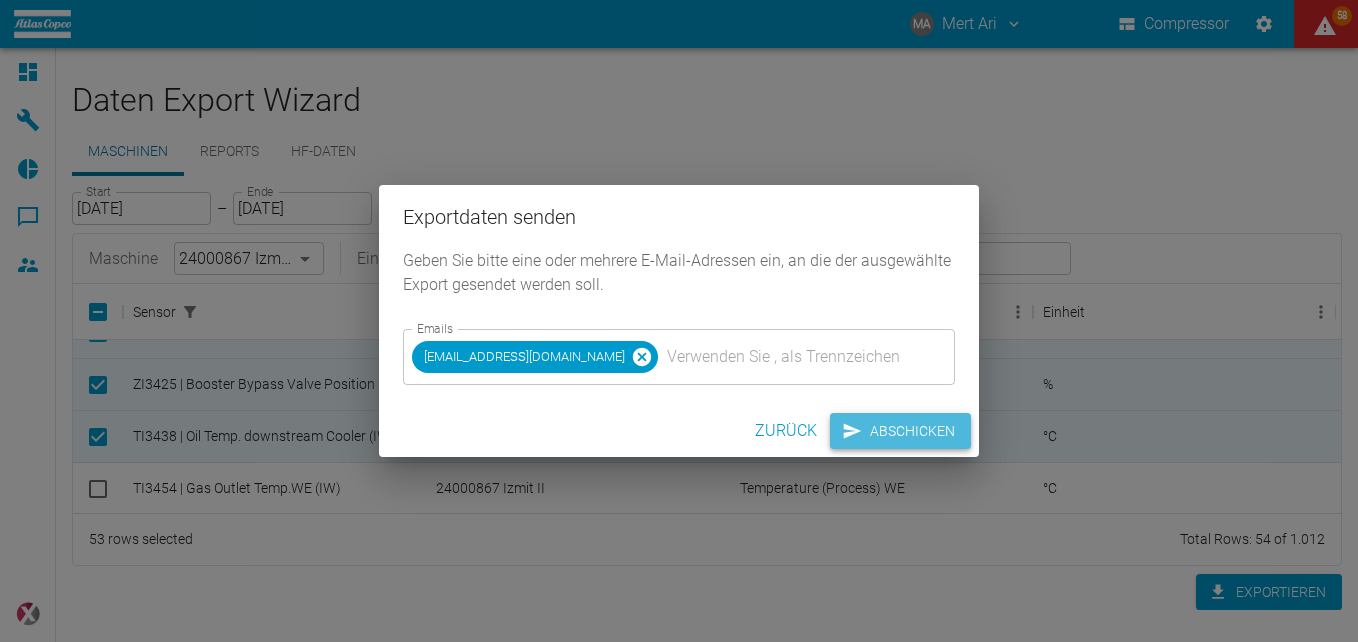 click on "Abschicken" at bounding box center [900, 431] 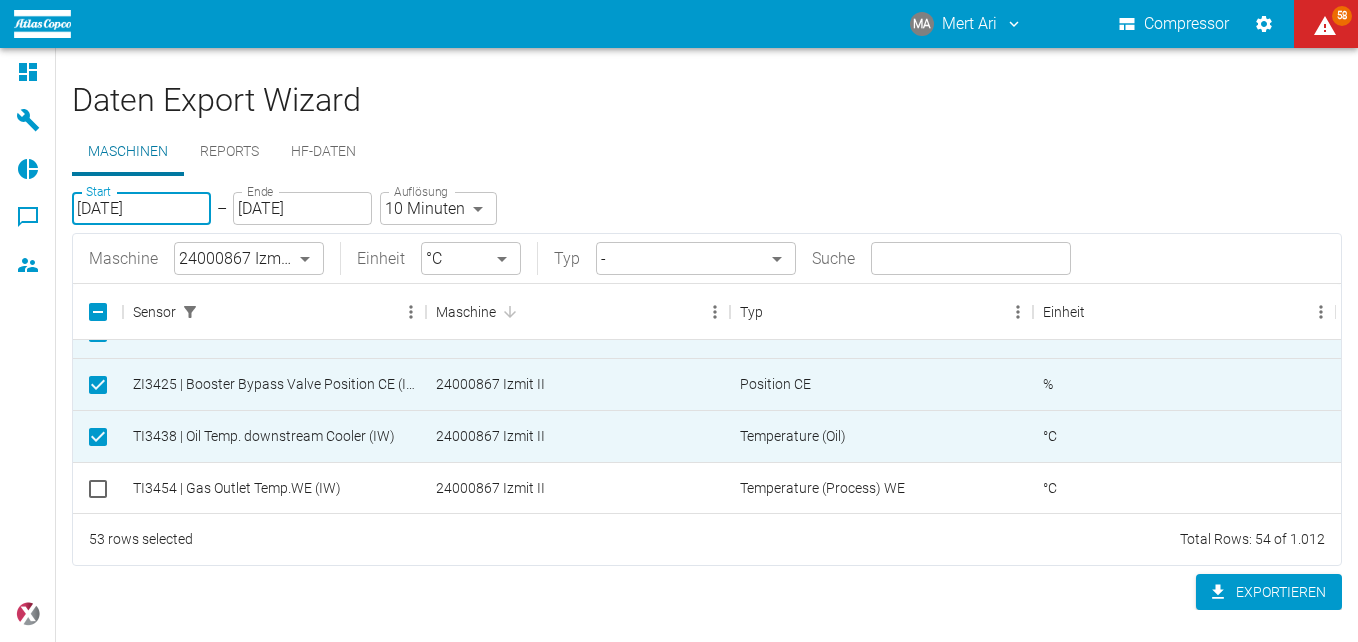 click on "[DATE]" at bounding box center [141, 208] 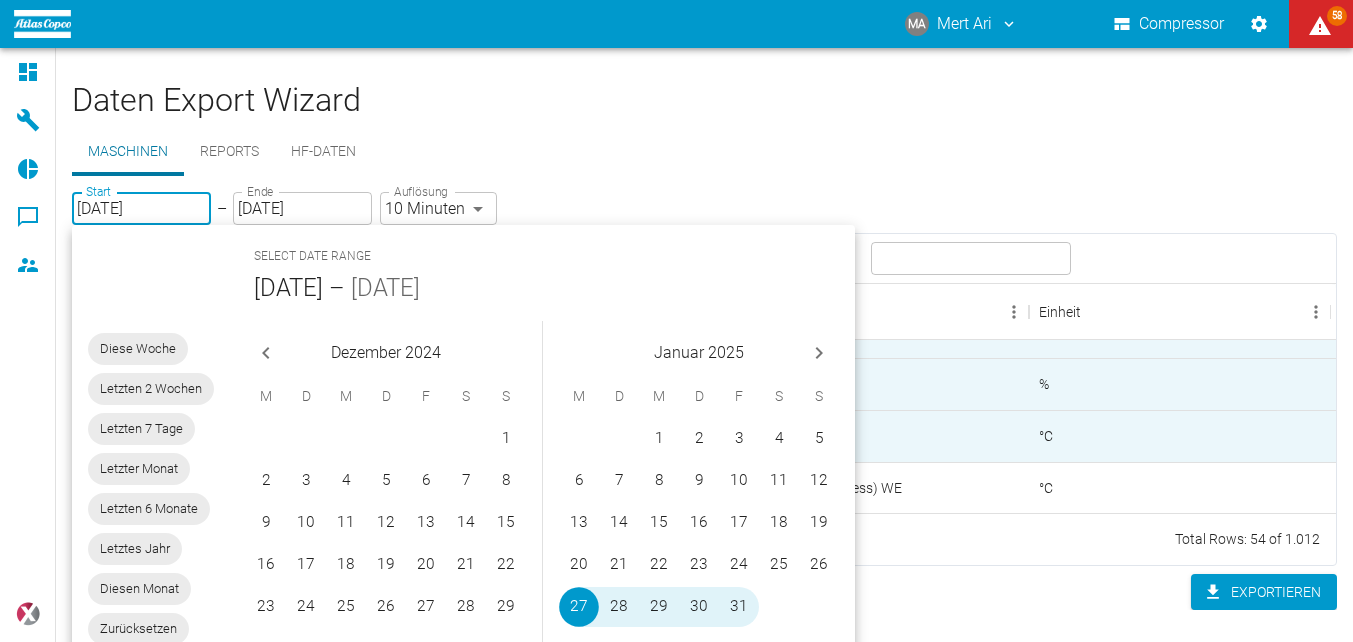 click 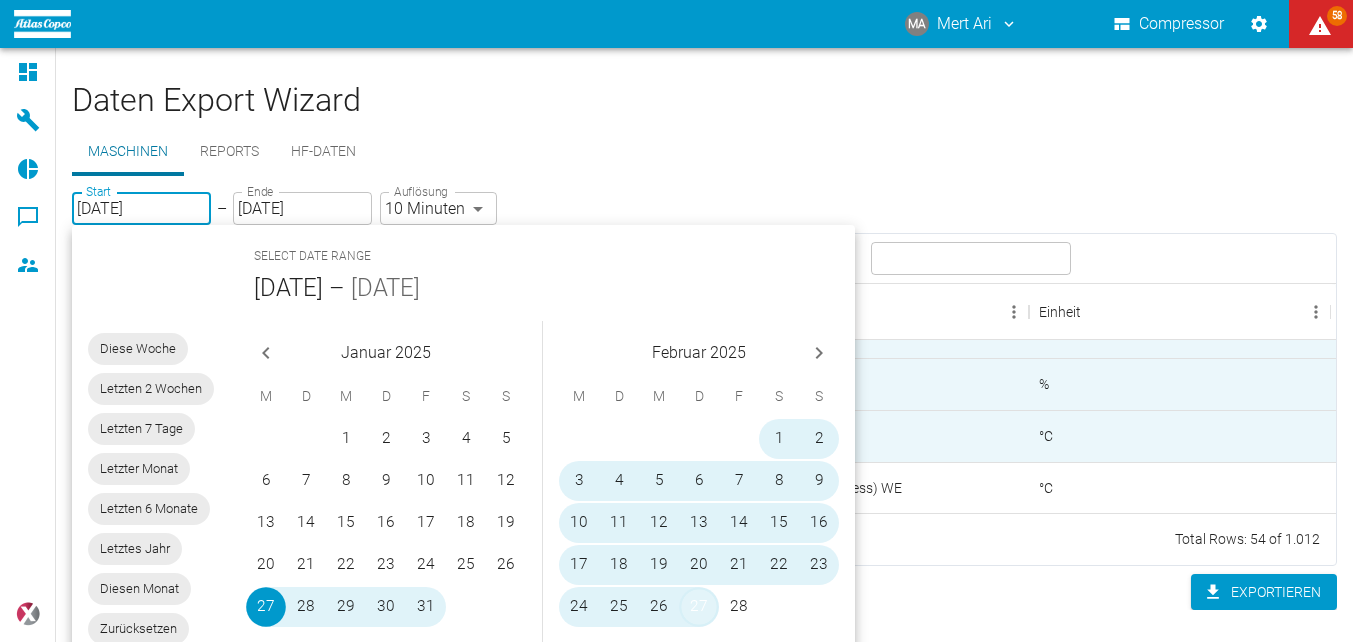 click on "27" at bounding box center [699, 607] 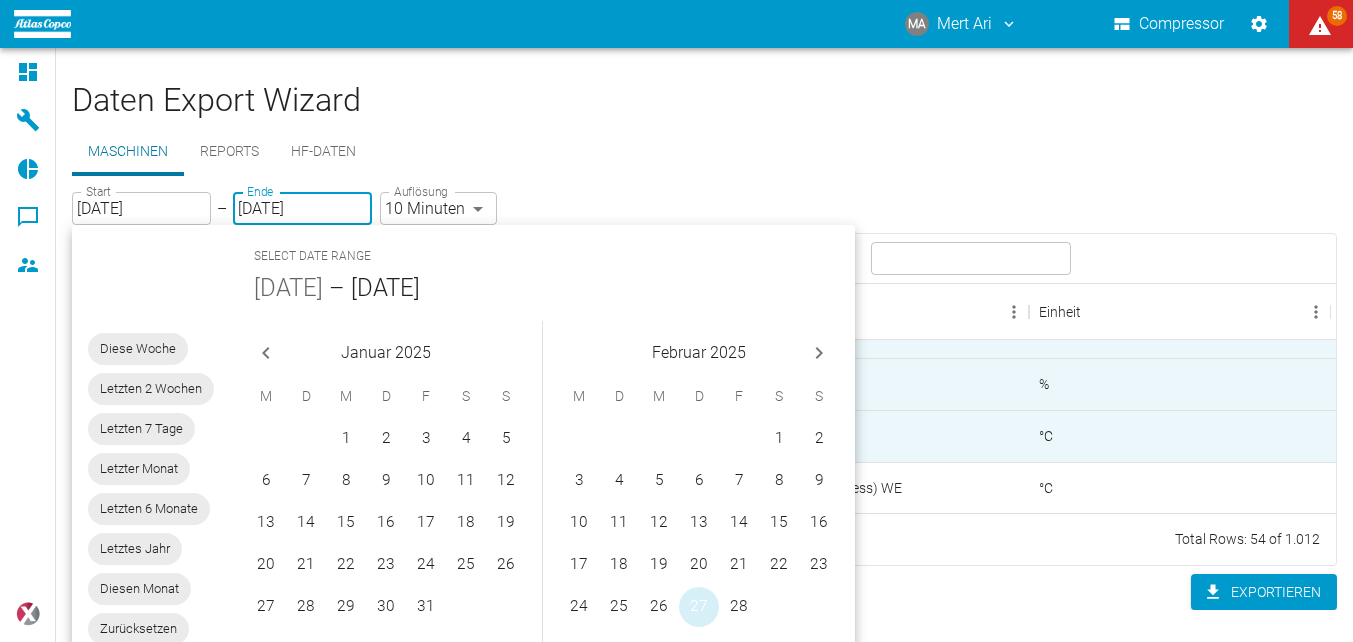 type on "[DATE]" 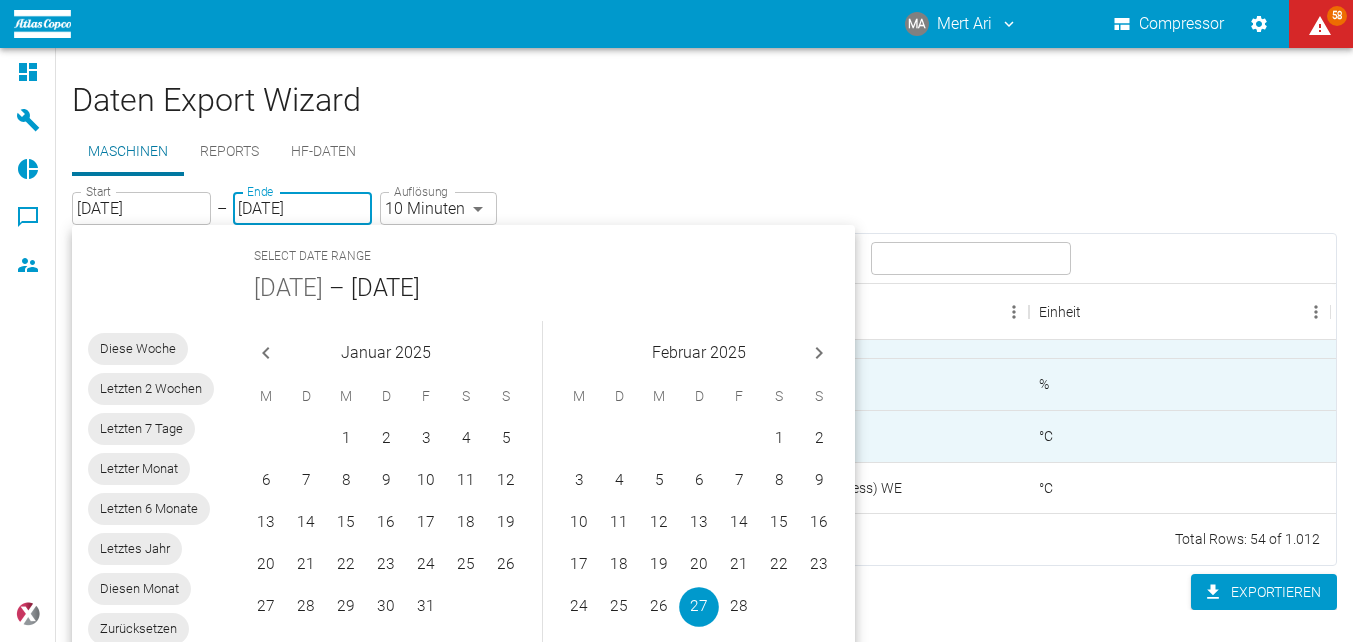 click 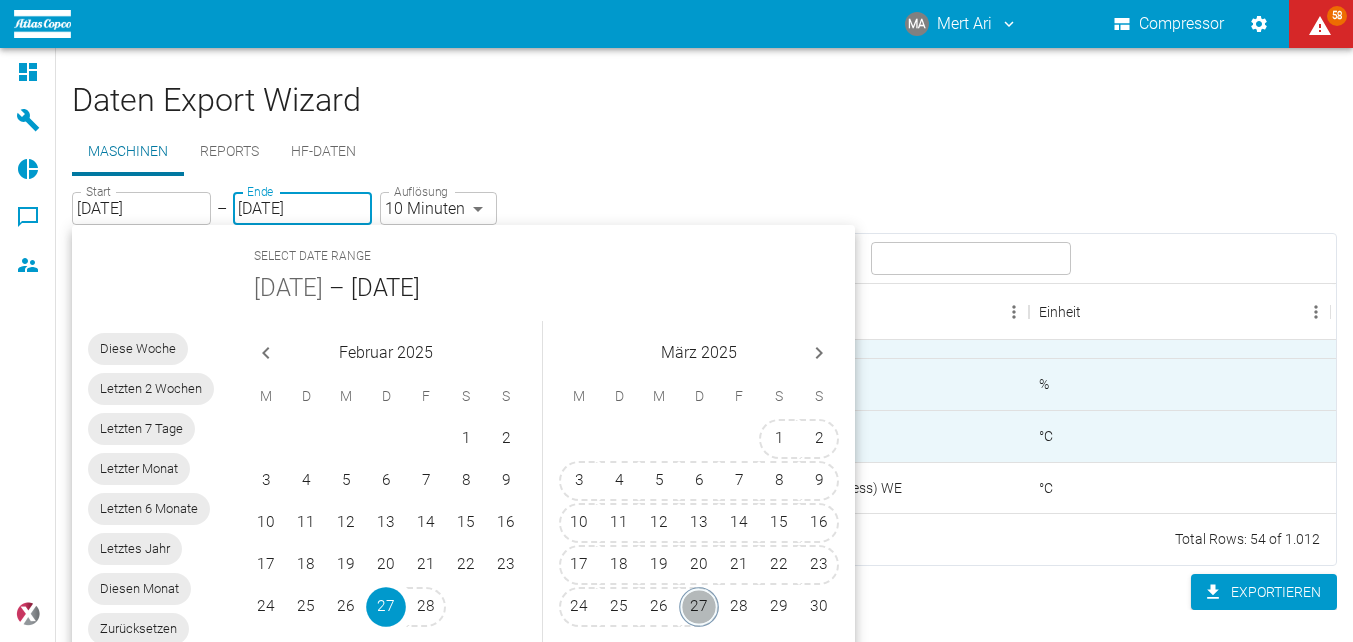 click on "27" at bounding box center (699, 607) 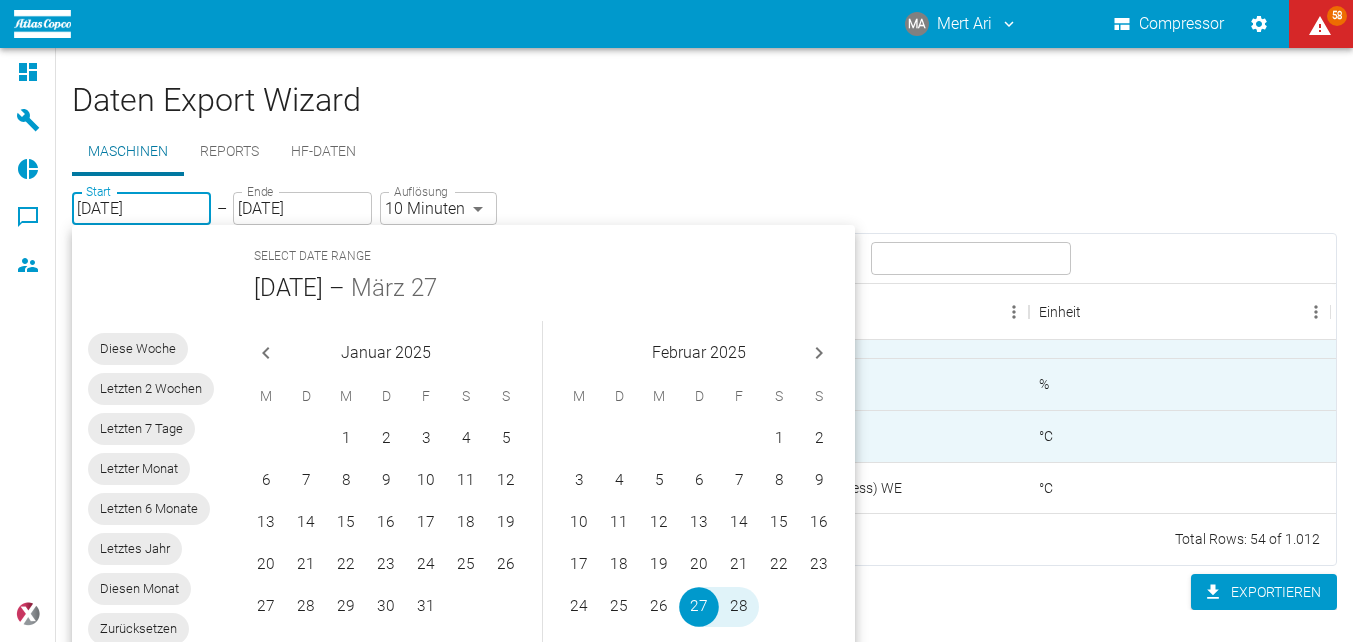 type on "[DATE]" 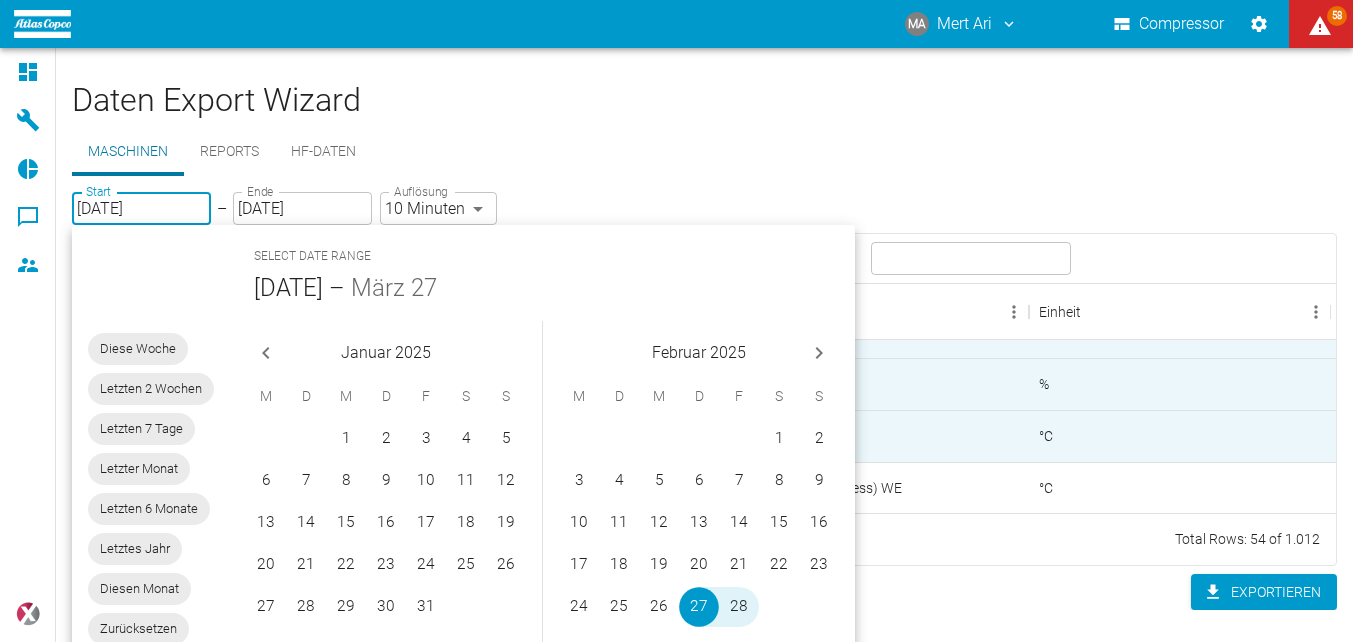 click on "Exportieren" at bounding box center (704, 592) 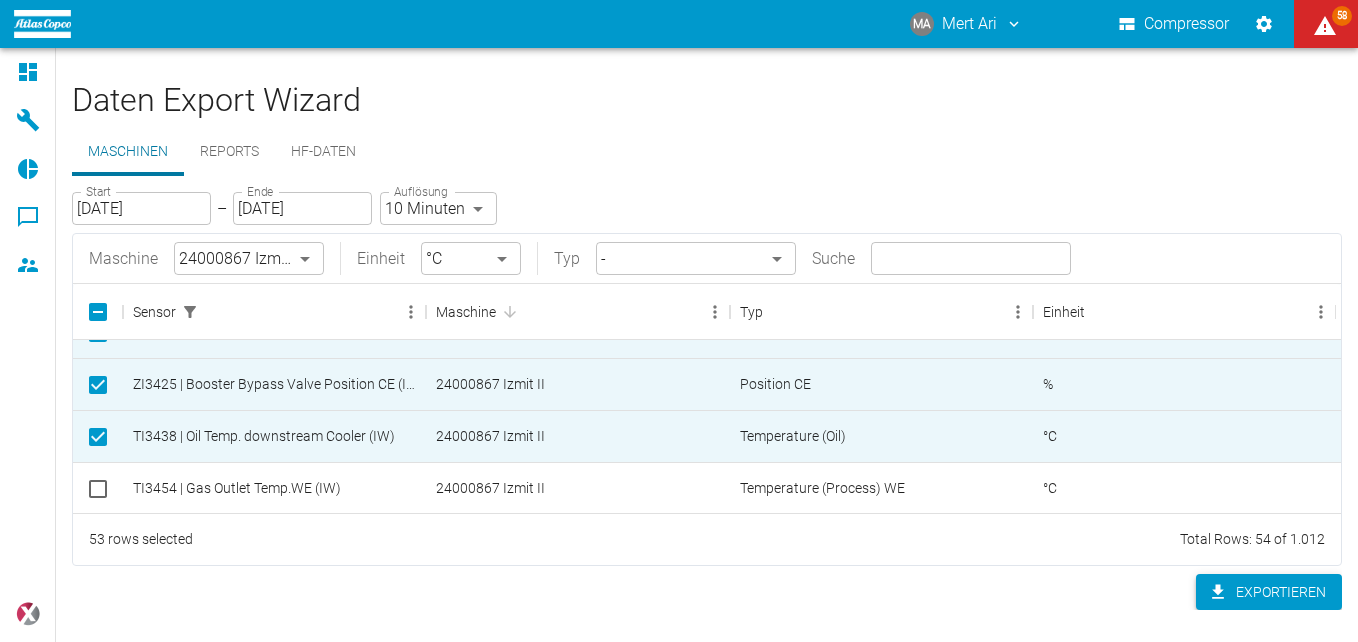 click on "Exportieren" at bounding box center [1269, 592] 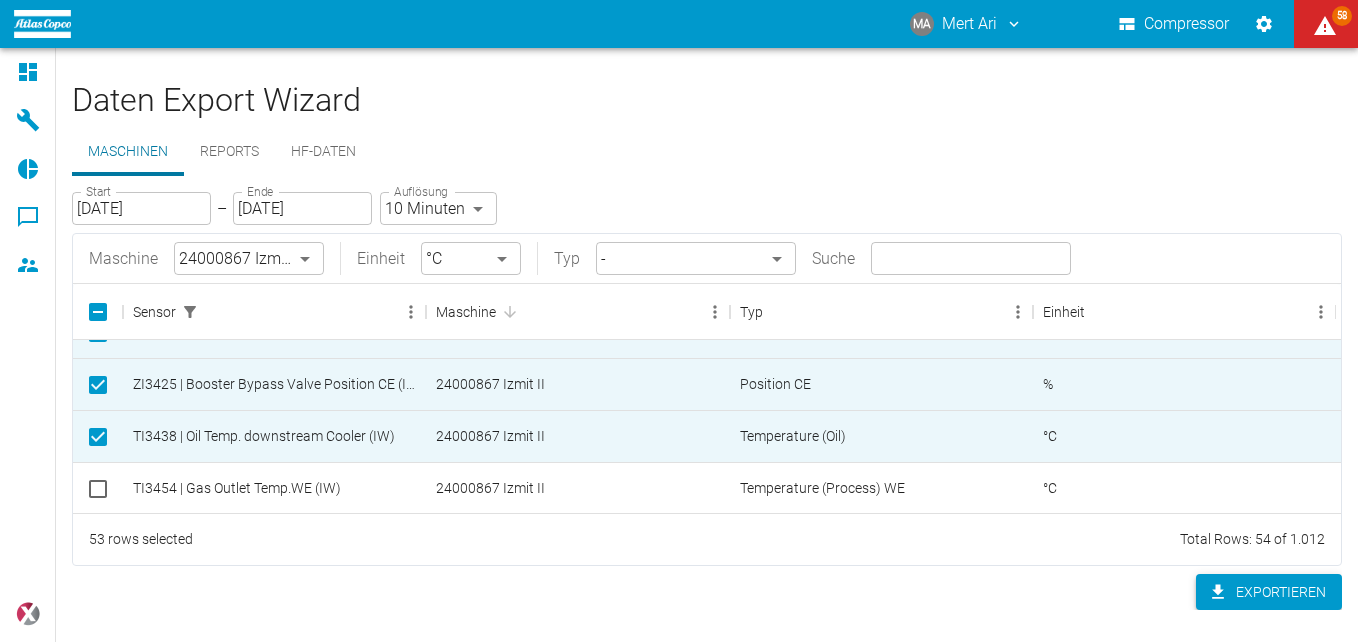 click 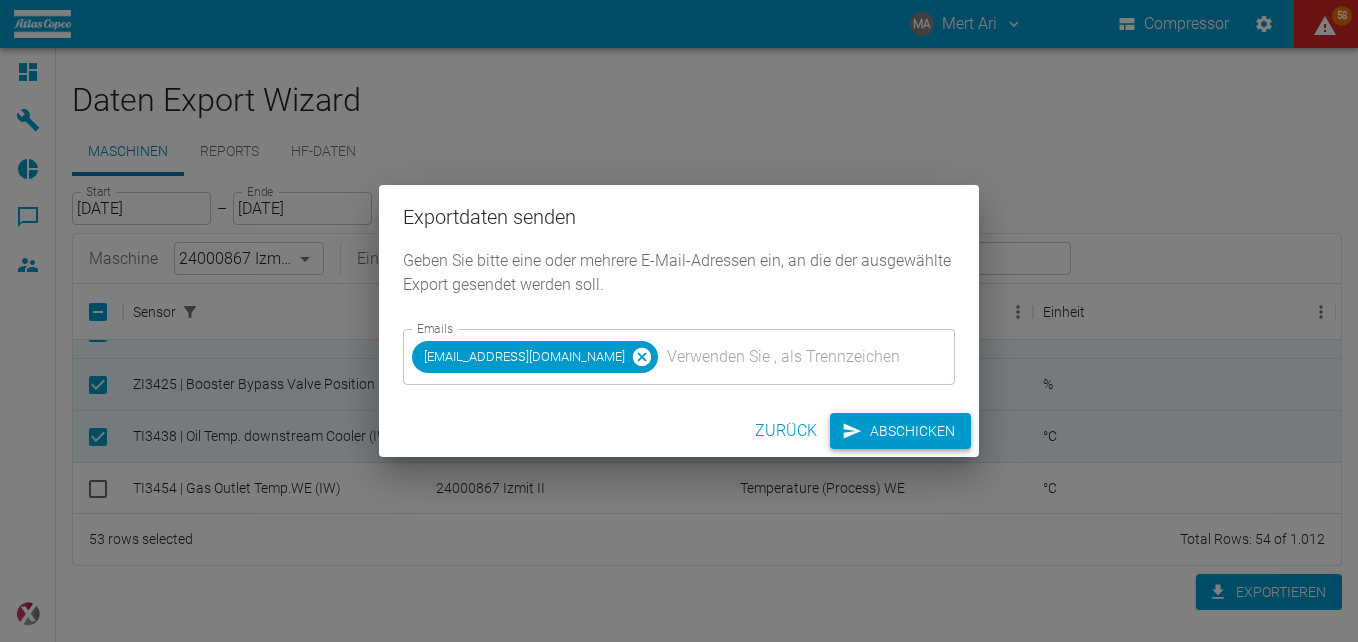 click on "Abschicken" at bounding box center [900, 431] 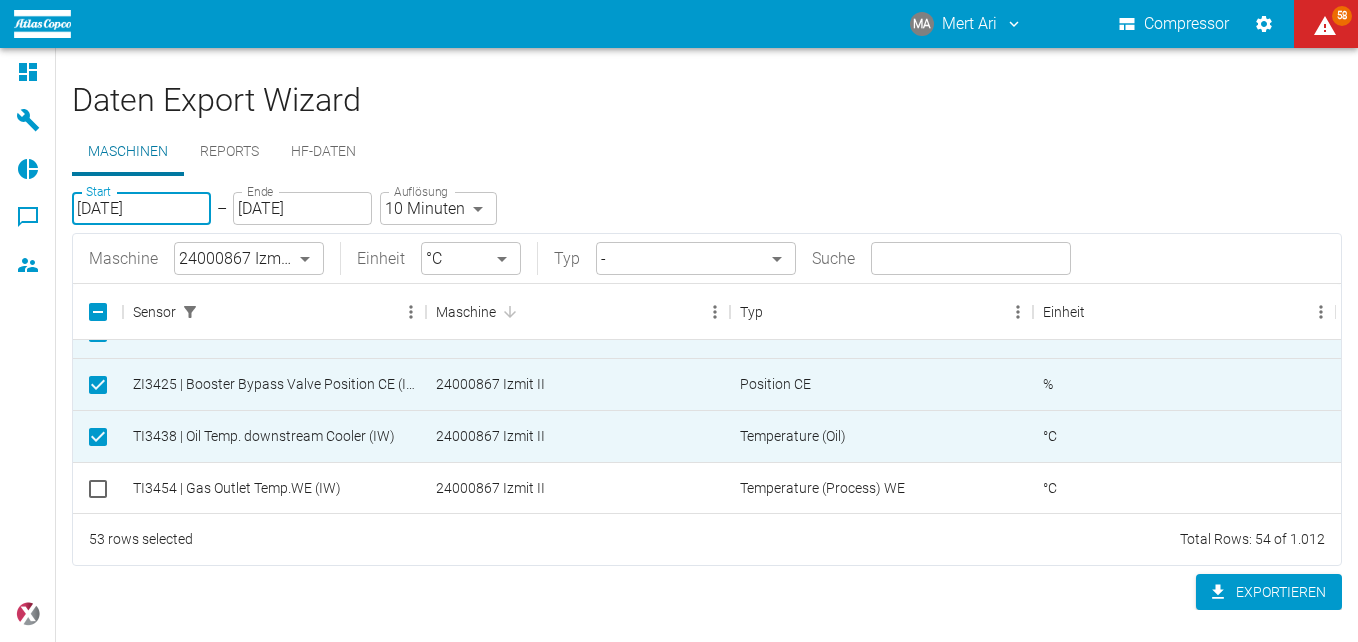click on "[DATE]" at bounding box center [141, 208] 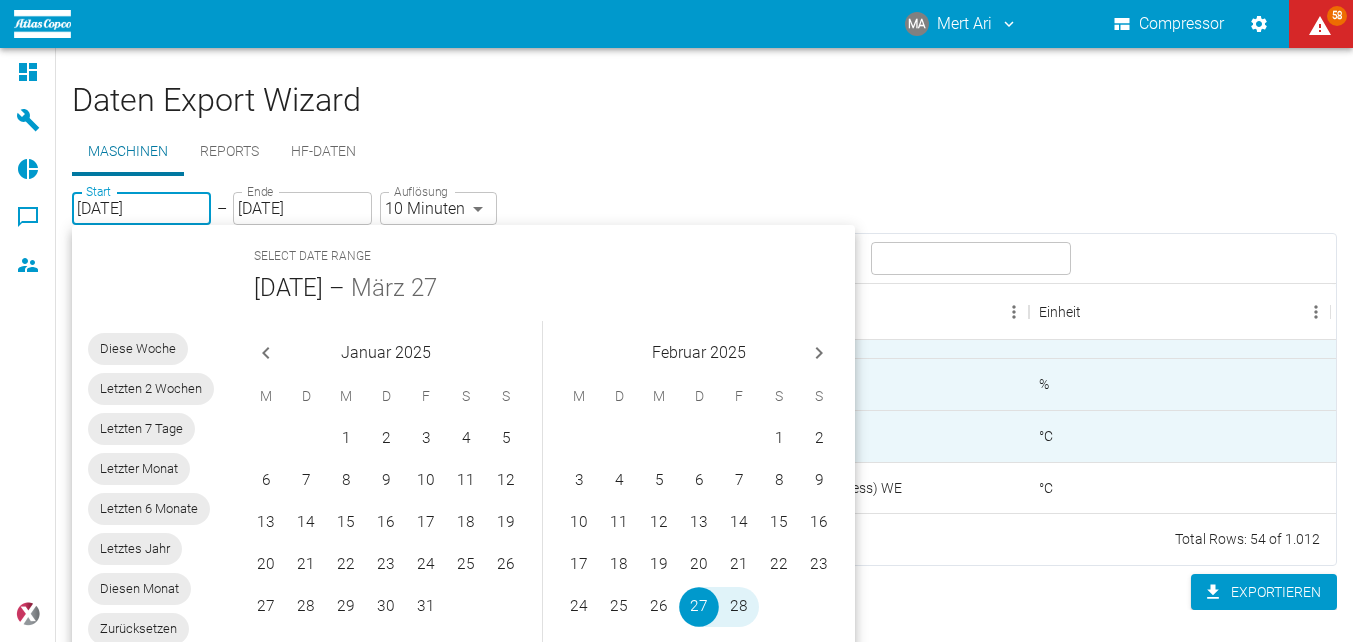 click 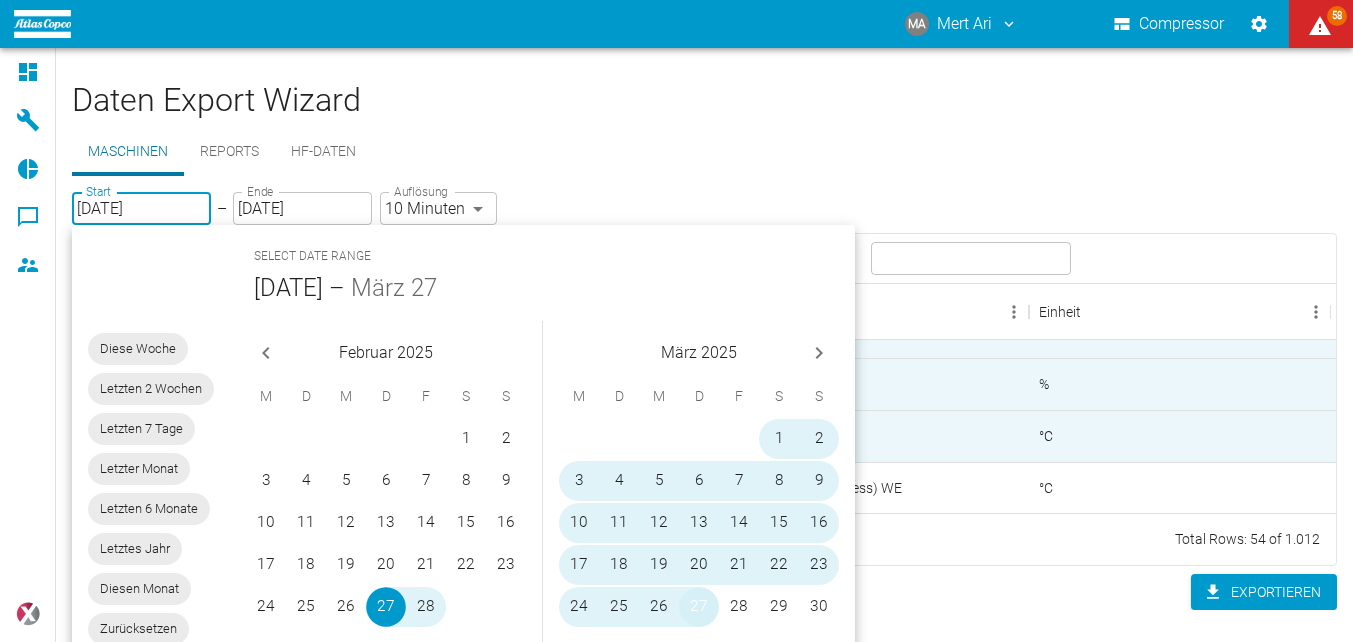 click on "27" at bounding box center [699, 607] 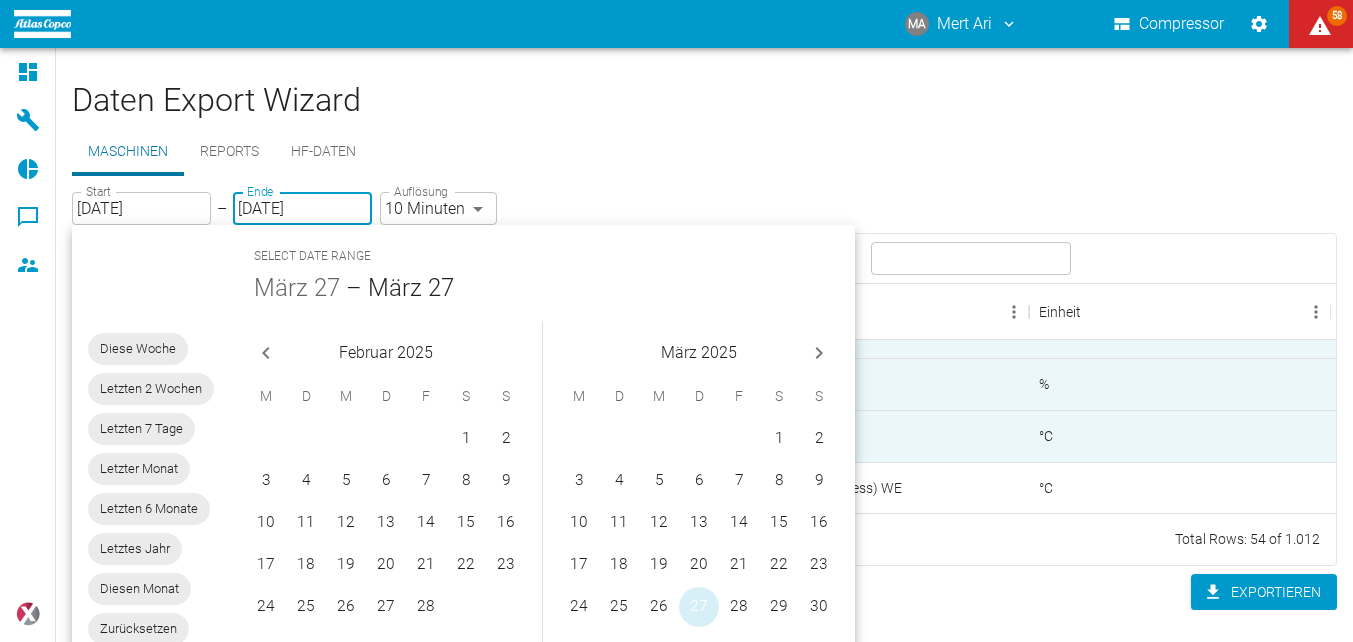 type on "[DATE]" 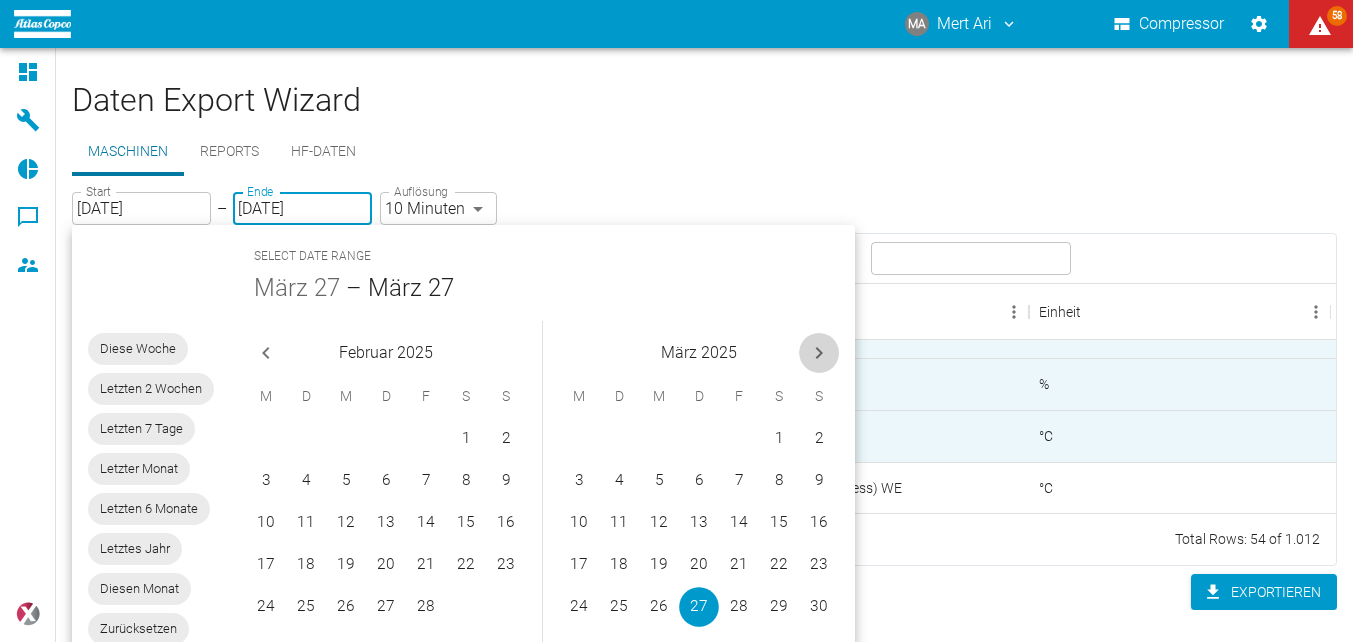 click 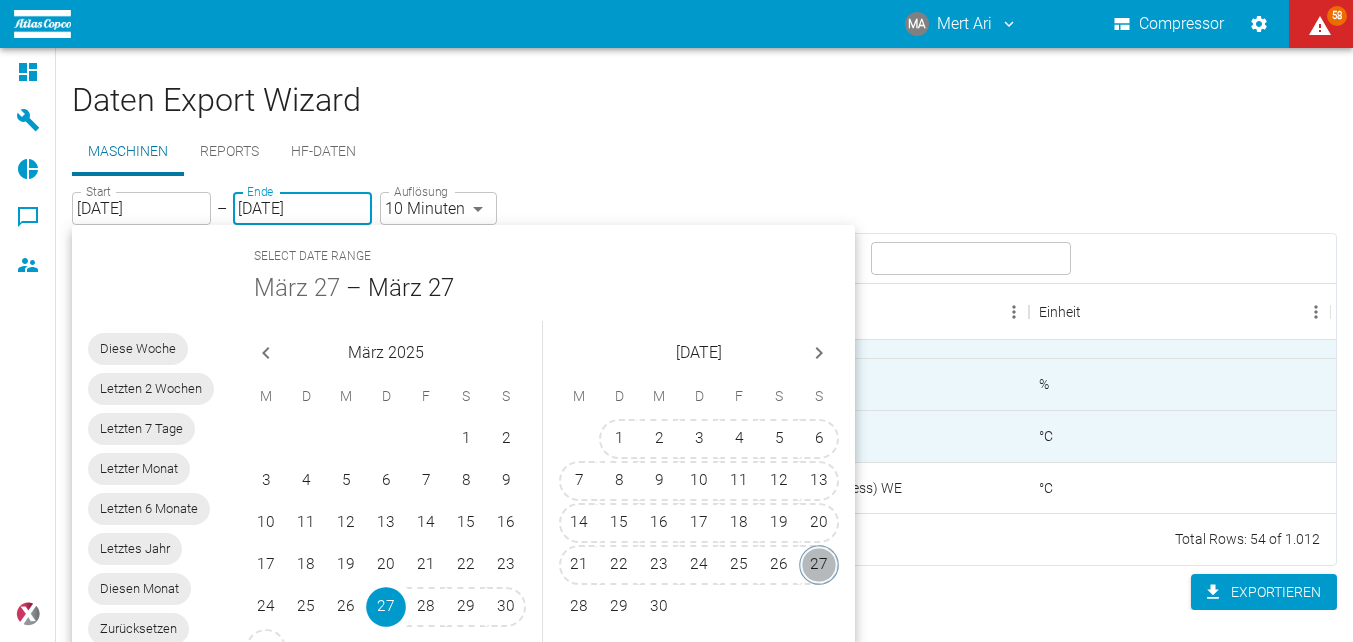 click on "27" at bounding box center (819, 565) 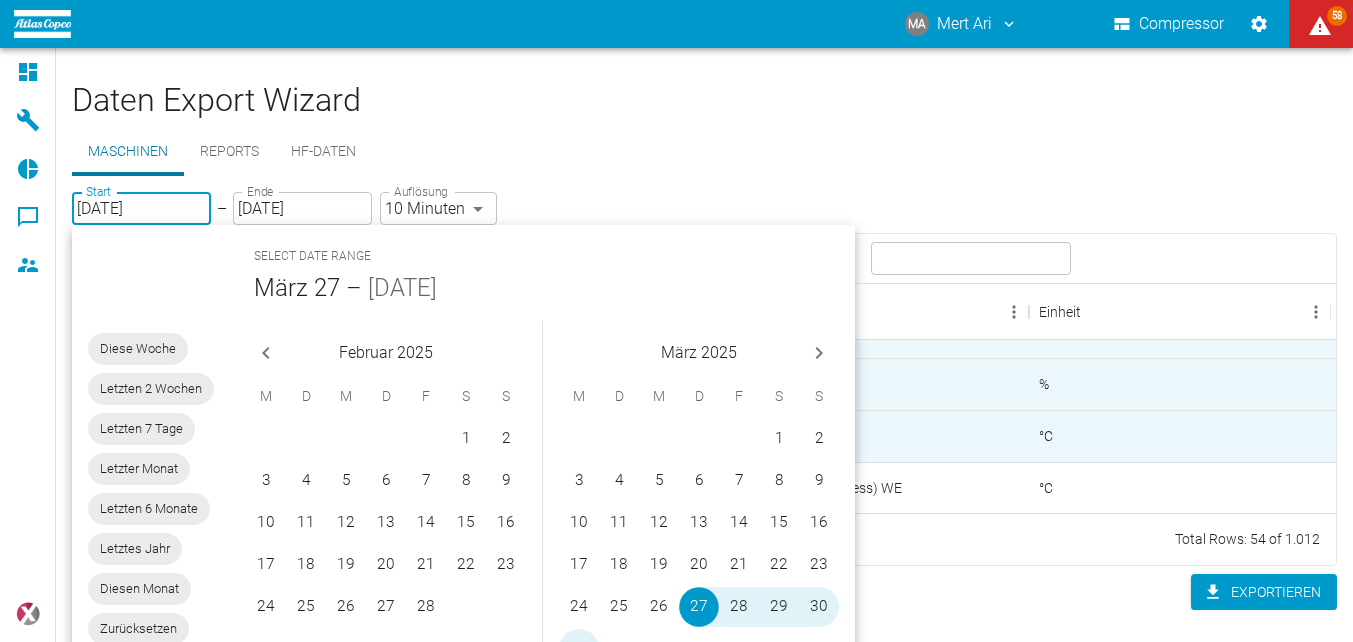 type on "[DATE]" 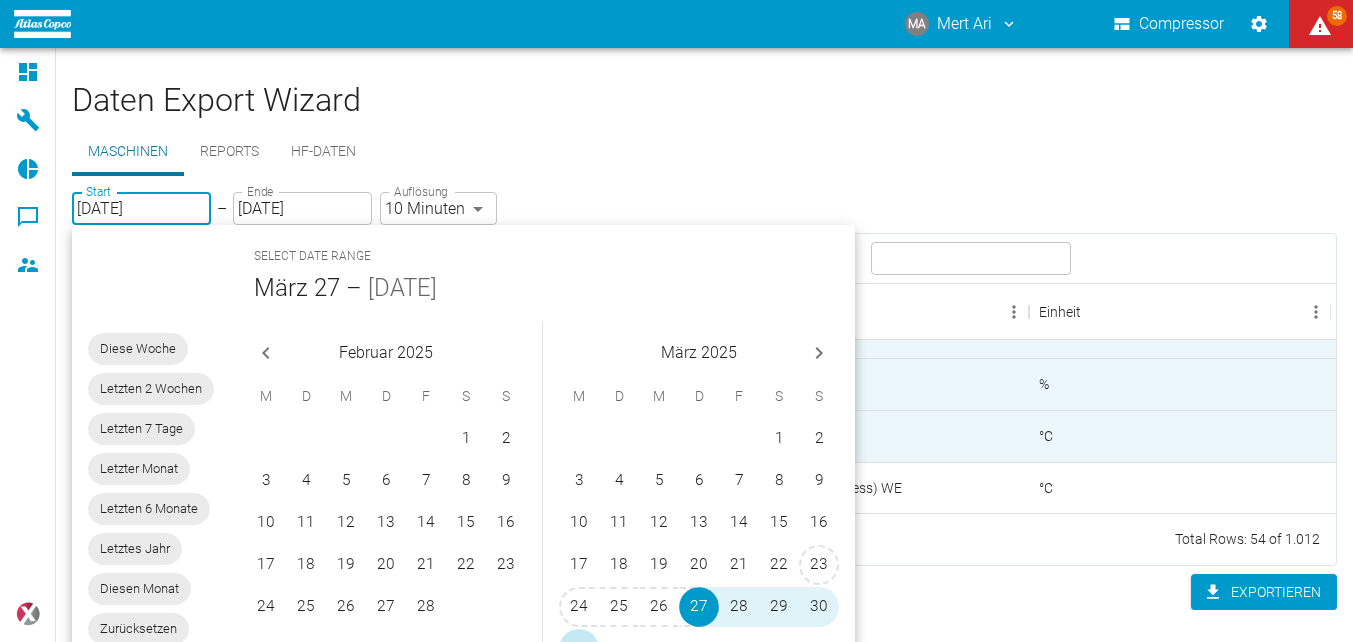scroll, scrollTop: 27, scrollLeft: 0, axis: vertical 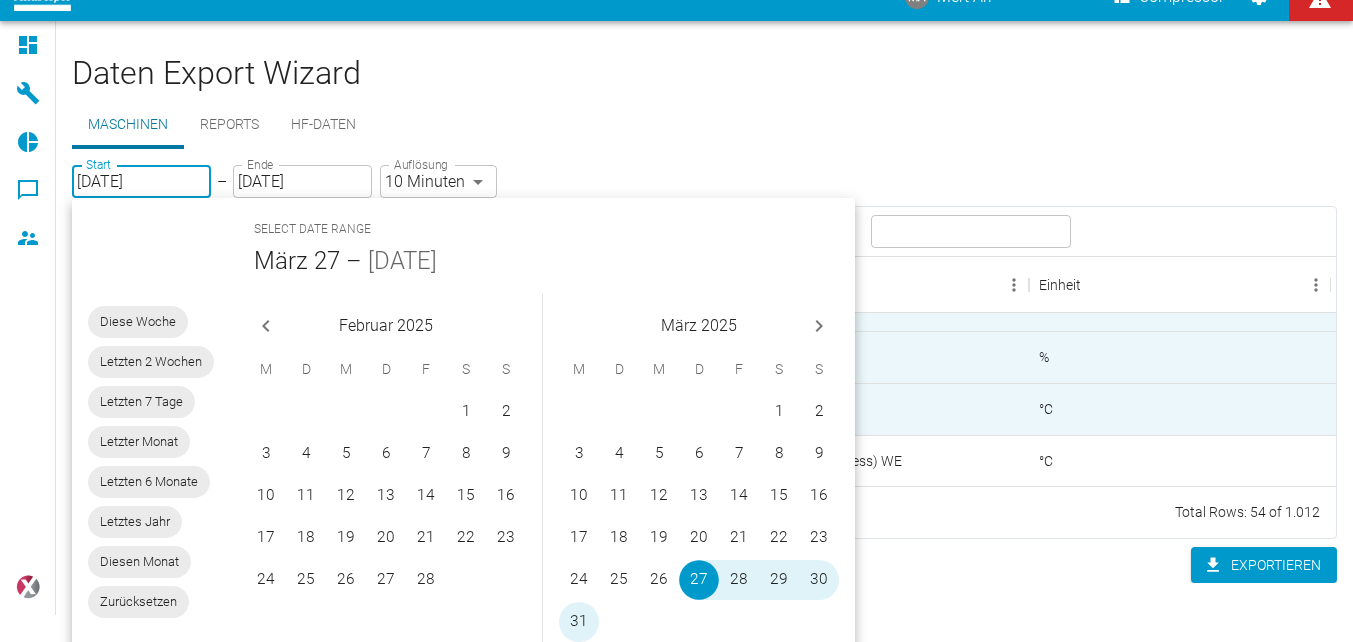 click on "Daten Export Wizard Maschinen Reports HF-Daten Start [DATE] Start  –  Ende [DATE] Ende Auflösung 10 Minuten TEN_MINUTES Auflösung Maschine 24000867 Izmit II 00aa64c3-9ae2-4044-a2fd-a36682b7f98b ​ Einheit °C °C ​ Typ - ​ Suche ​ Sensor Maschine Typ Einheit PI3445 | Seal Gas Gap Press.WE (IW) 24000867 Izmit II Pressure (Seal gas) WE bar PDI3444 | Diff. Seal Gas Gap Outlet Press.WE (IW) 24000867 Izmit II Pressure (Seal gas) WE bar TI3468 | Oil Temp downstream Cooler  (IW) 24000867 Izmit II Temperature (Oil) °C PI3468 | Oil Press. downstream Filter  (IW) 24000867 Izmit II Pressure (Oil) bar ZI3425 | Booster Bypass Valve Position CE (IW) 24000867 Izmit II Position CE % TI3438 | Oil Temp. downstream Cooler  (IW) 24000867 Izmit II Temperature (Oil)  °C TI3454 | Gas Outlet Temp.WE (IW) 24000867 Izmit II Temperature (Process) WE °C 53 rows selected Total Rows:   54 of 1.012 Exportieren" at bounding box center [704, 318] 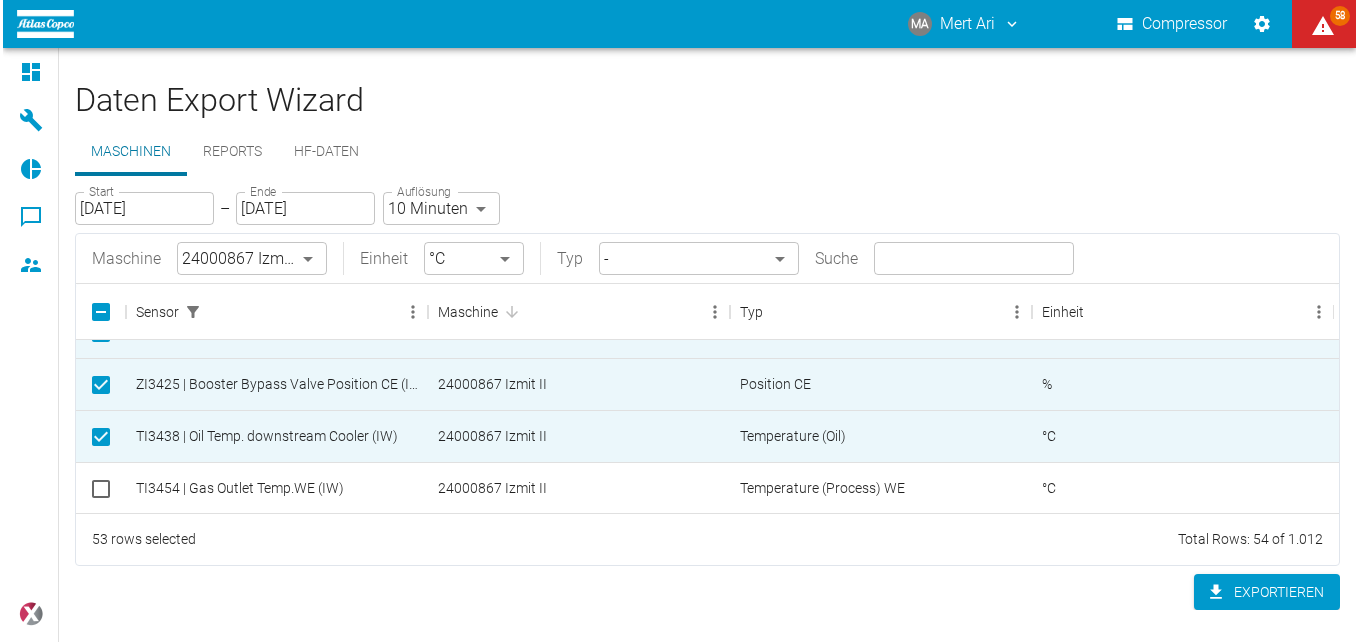 scroll, scrollTop: 0, scrollLeft: 0, axis: both 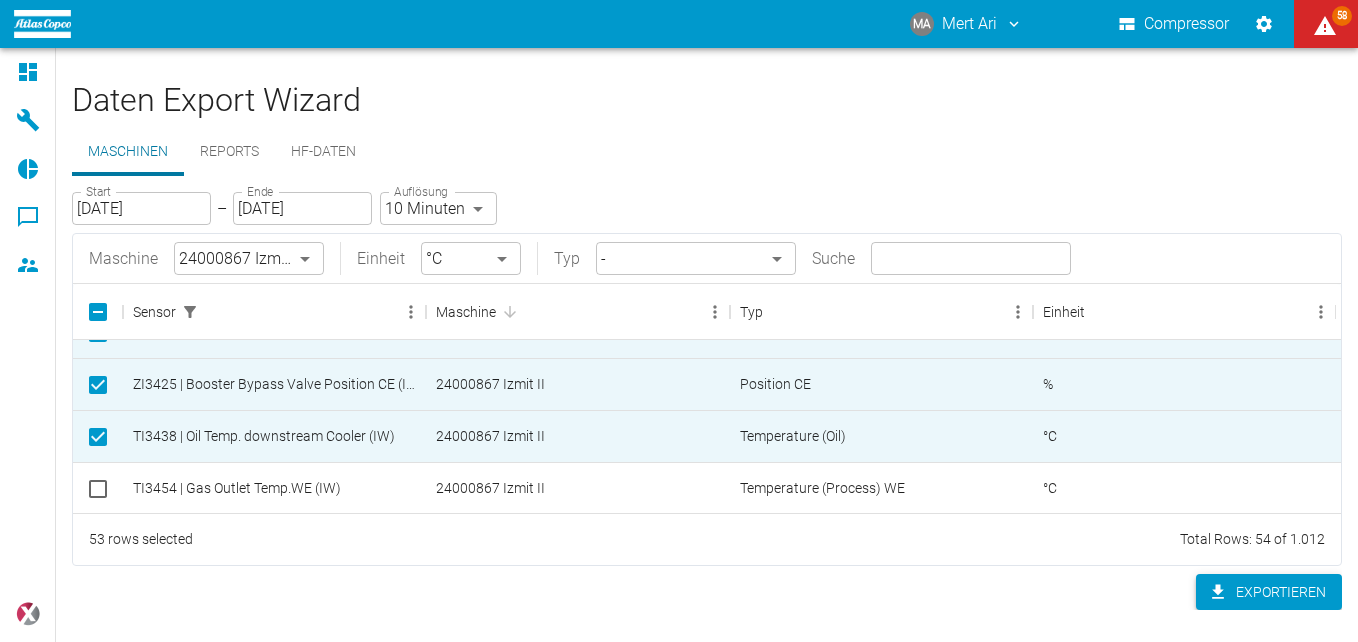 click 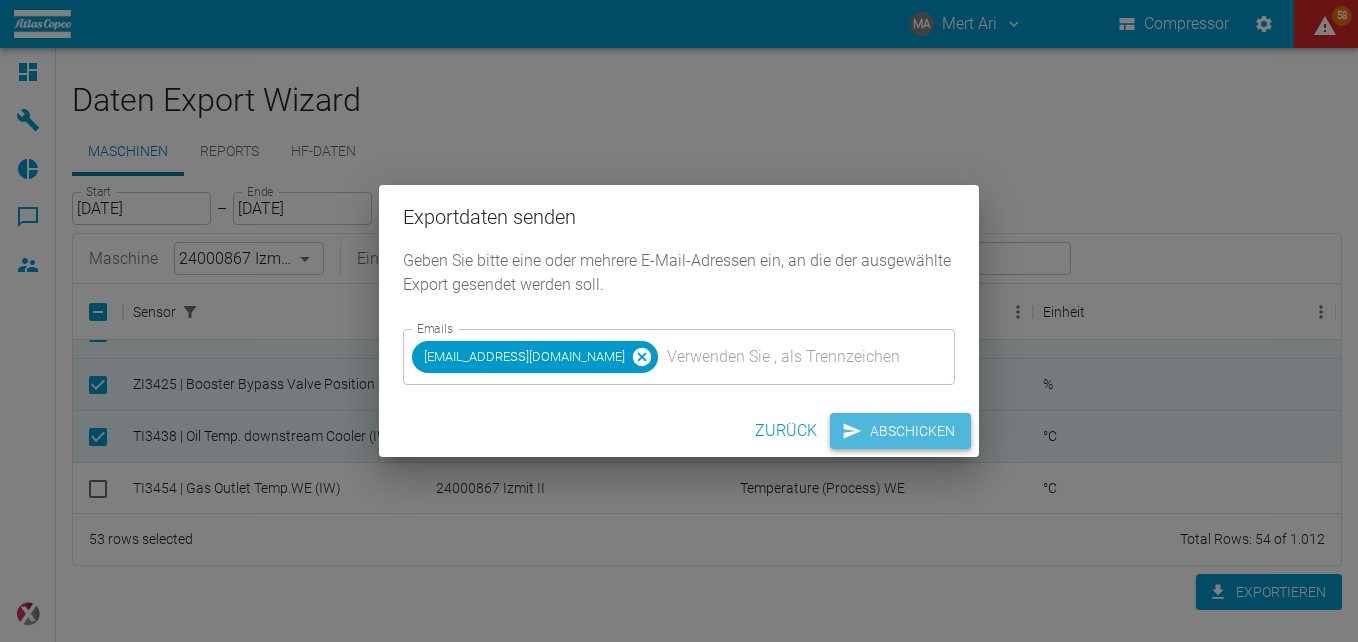 click on "Abschicken" at bounding box center (900, 431) 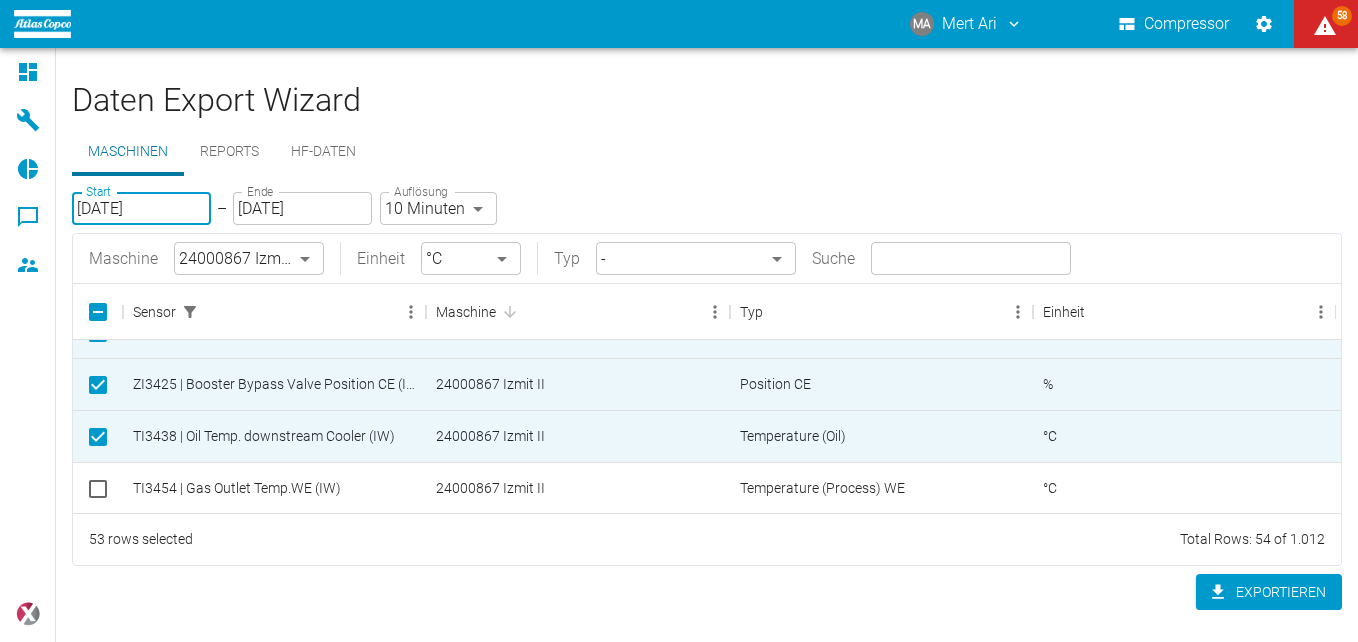 click on "[DATE]" at bounding box center [141, 208] 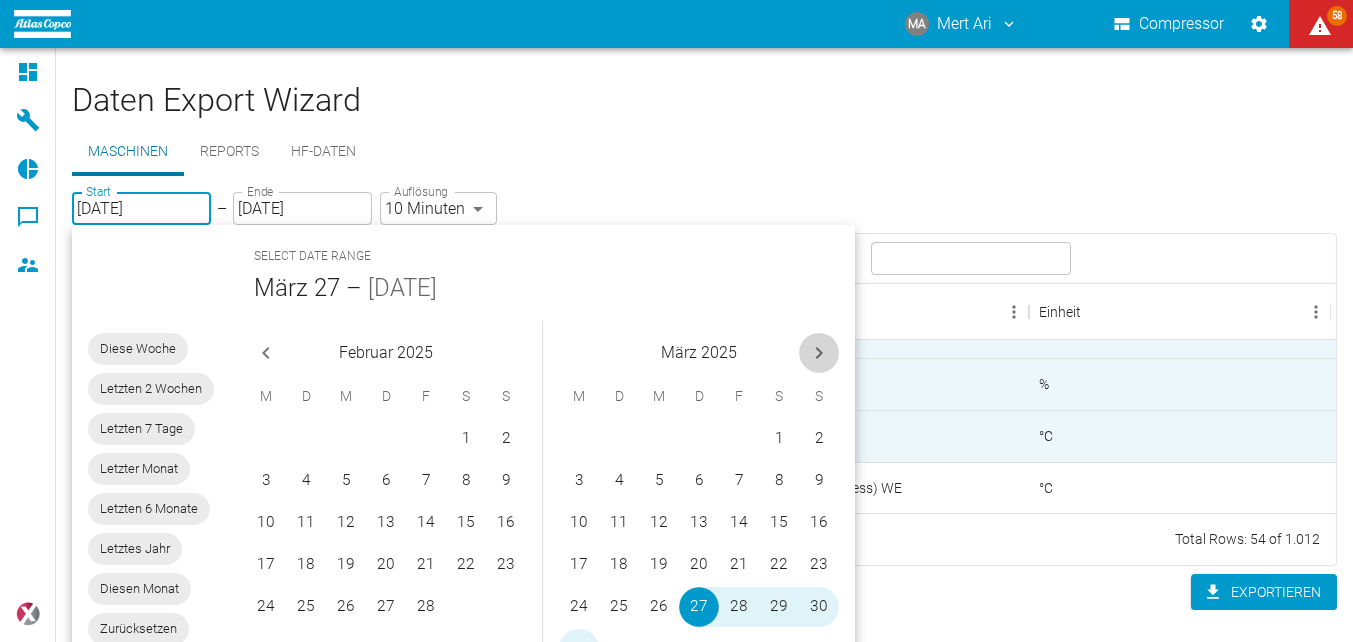 click 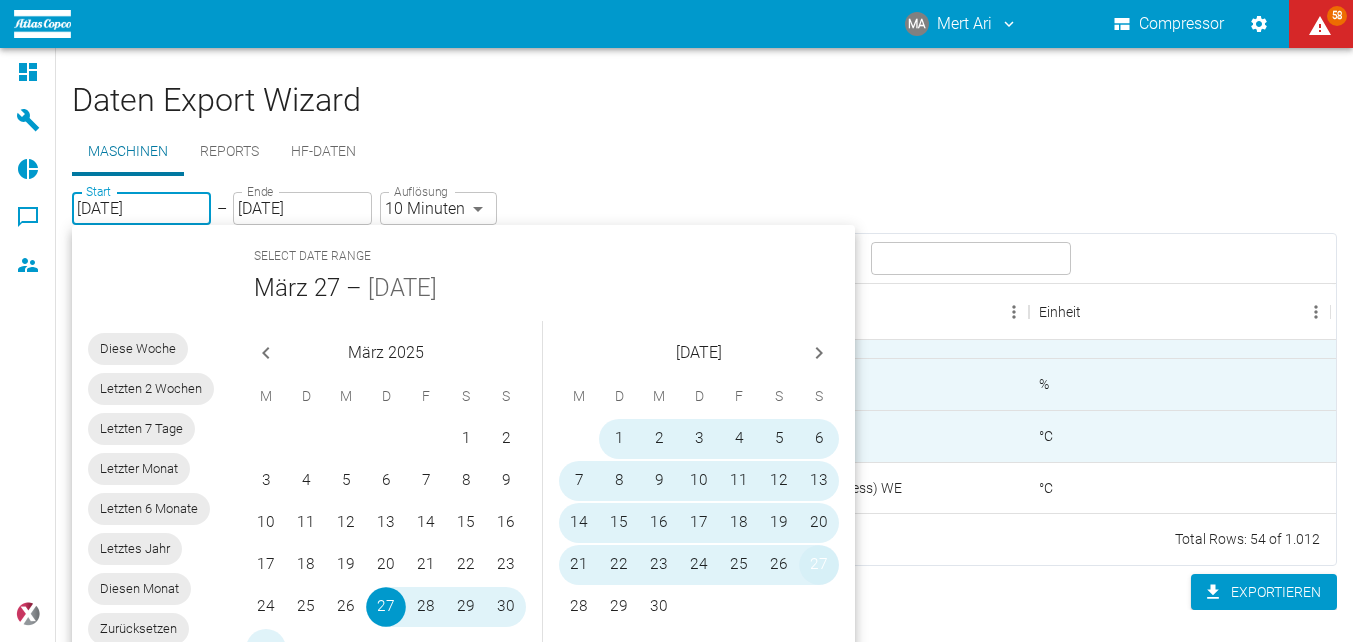 click on "27" at bounding box center (819, 565) 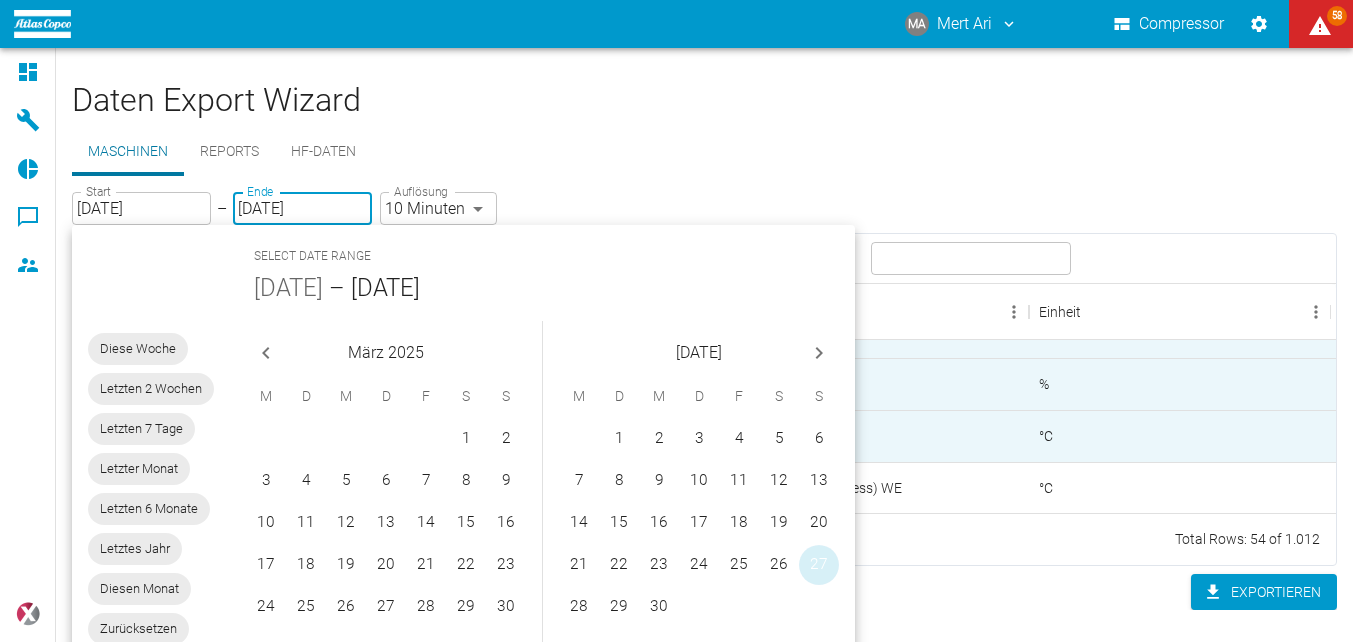 type on "[DATE]" 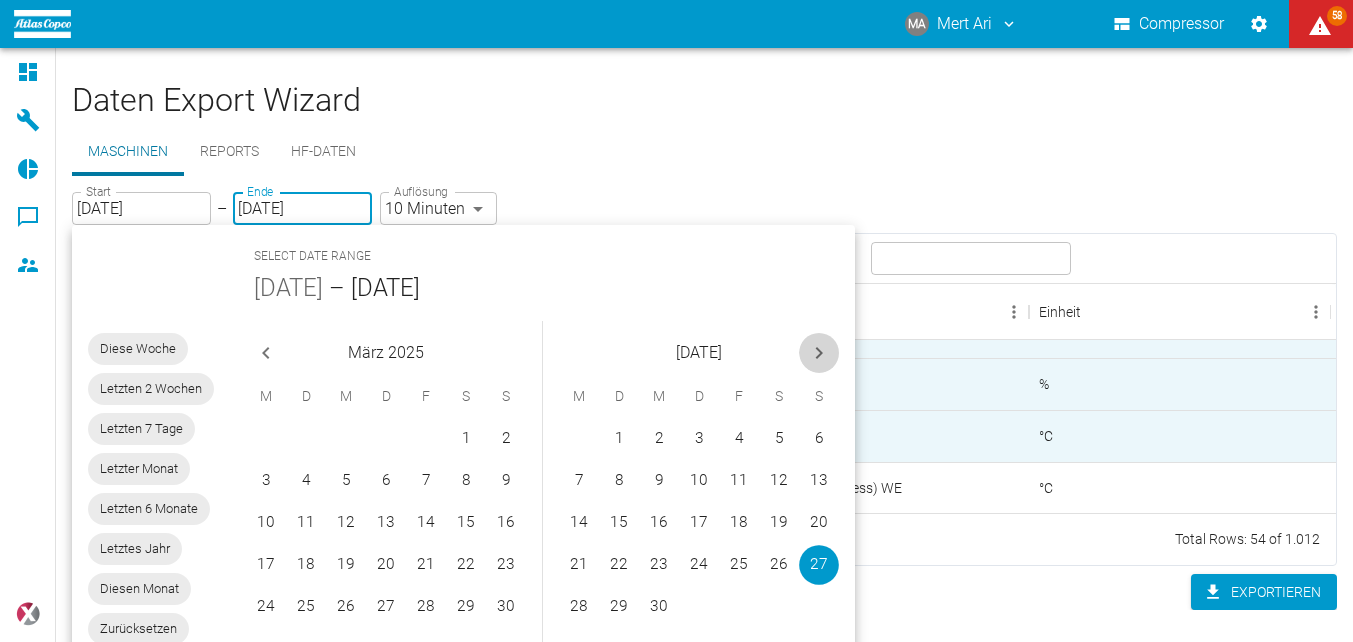 click 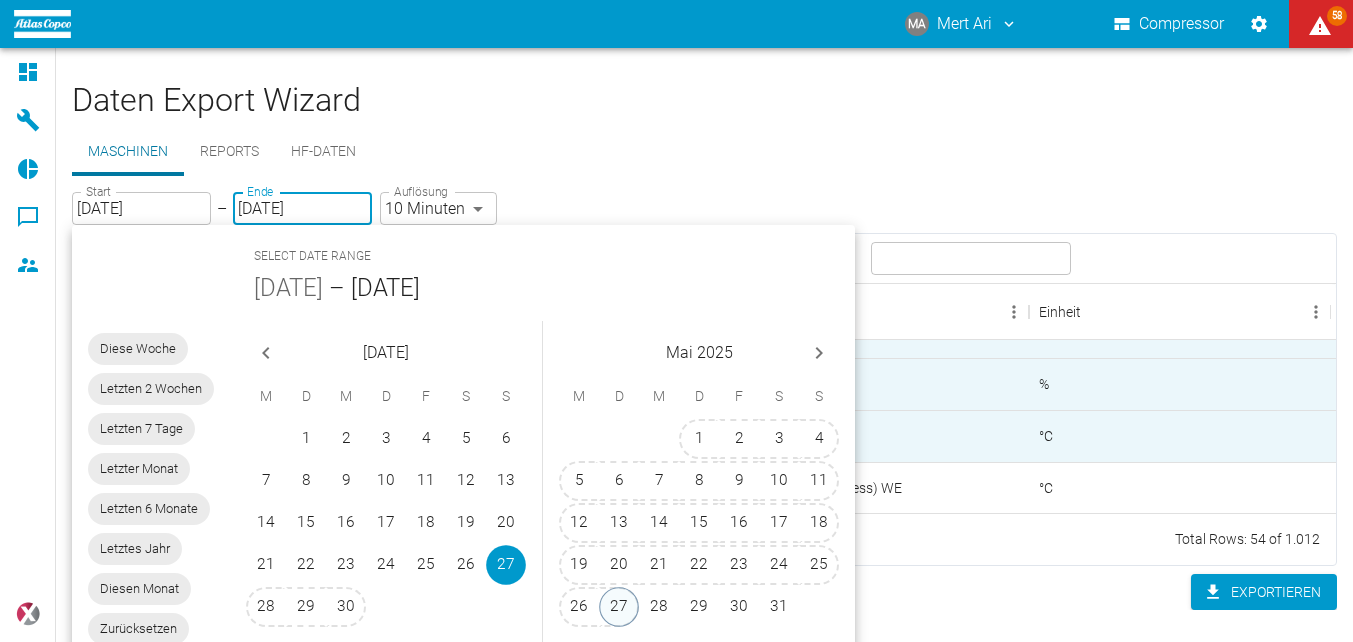 click on "27" at bounding box center [619, 607] 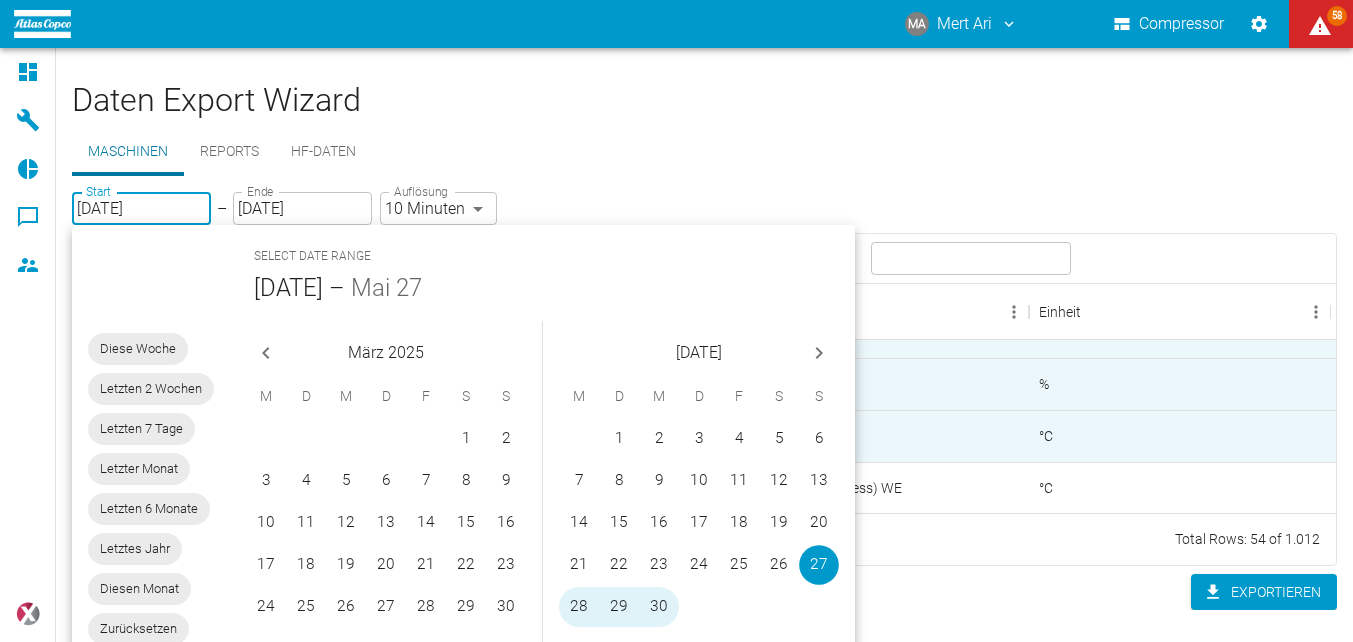 type on "[DATE]" 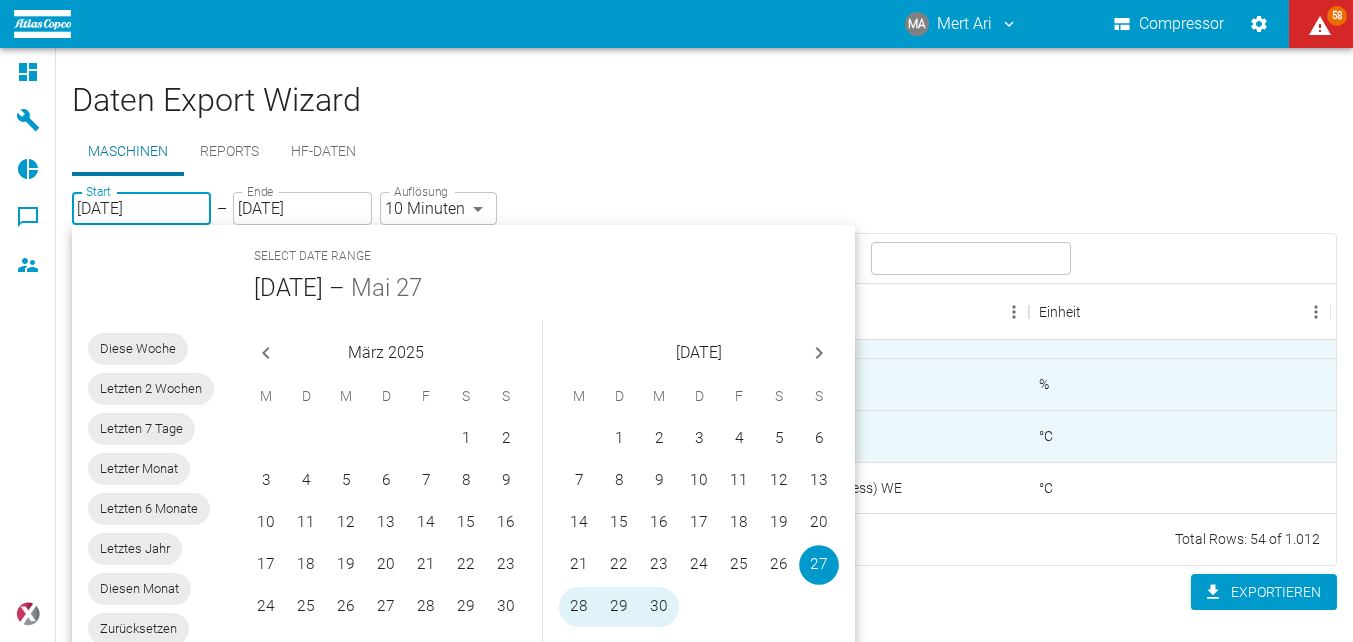 click on "Exportieren" at bounding box center (704, 592) 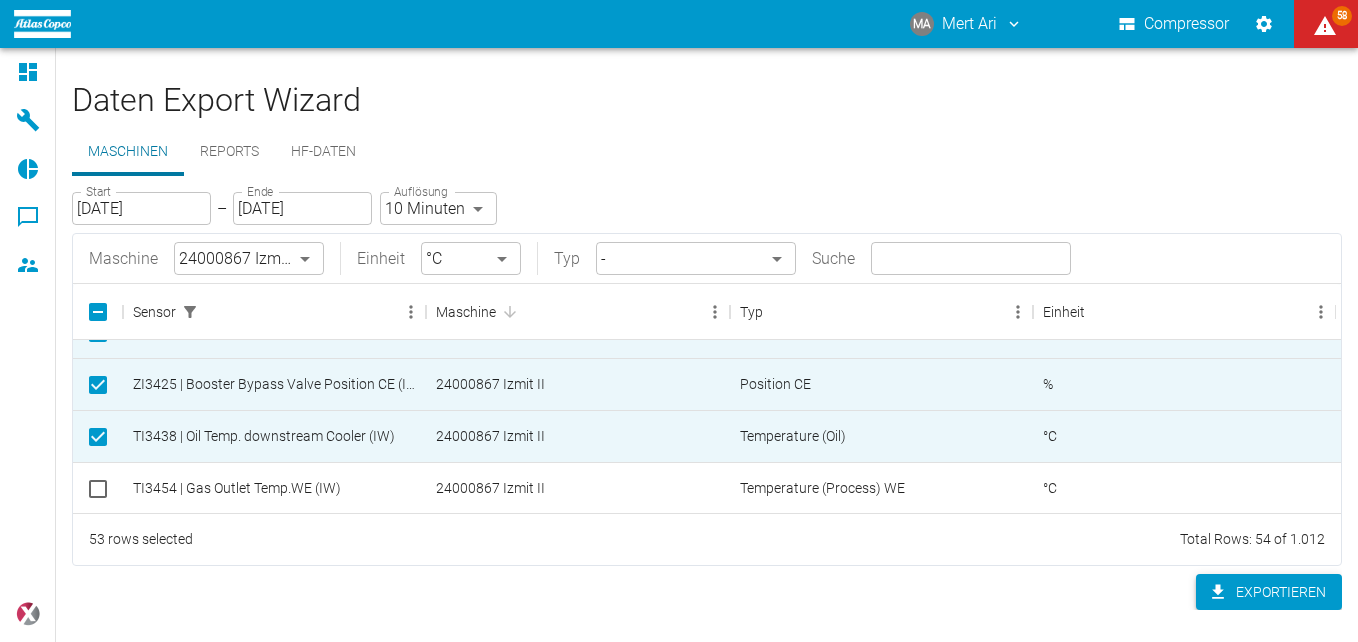 click 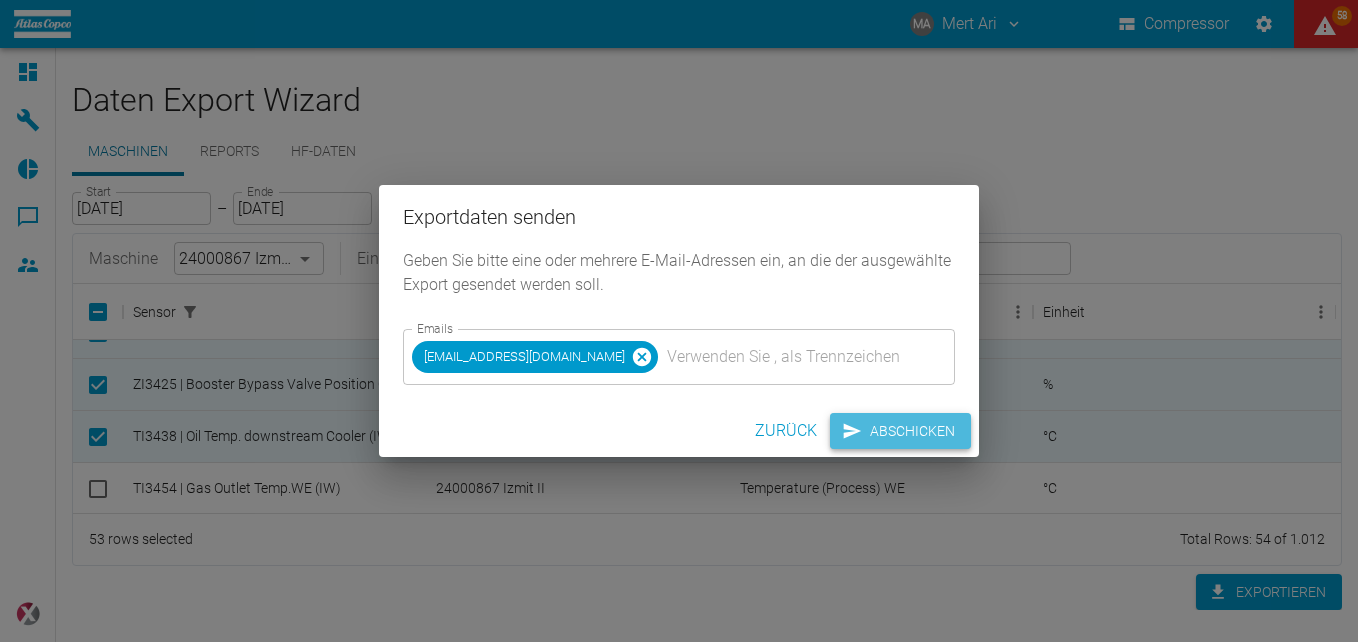 click on "Abschicken" at bounding box center (900, 431) 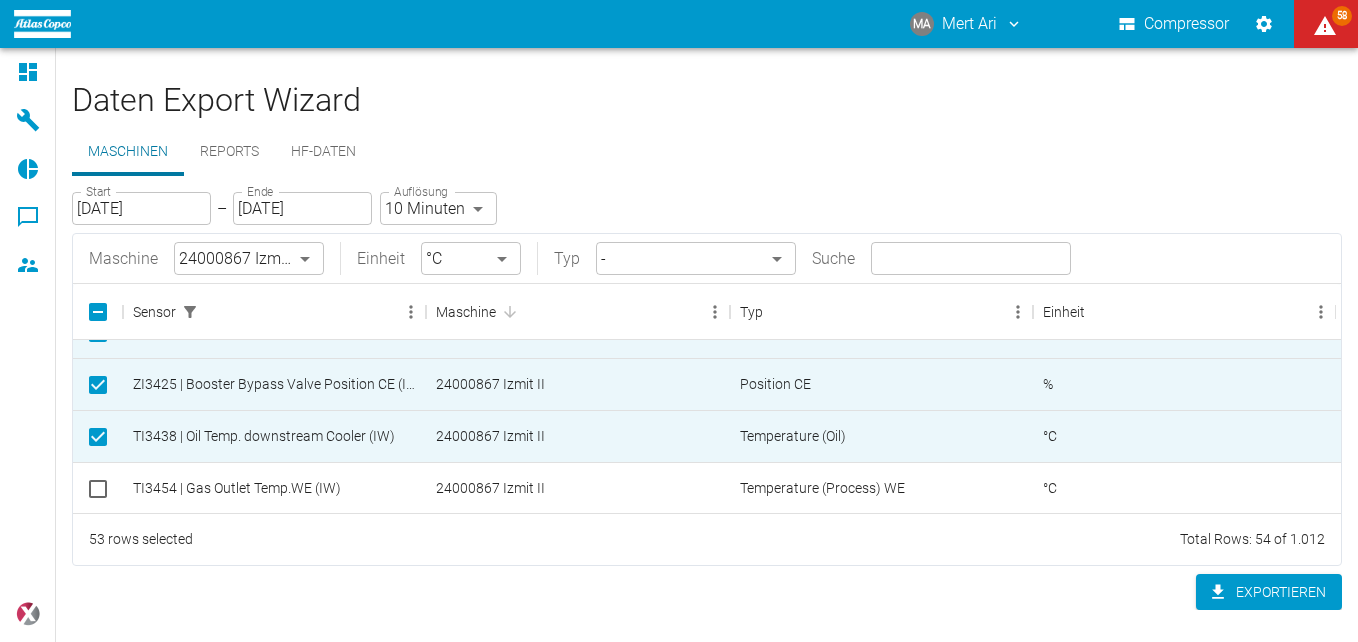 click on "[DATE]" at bounding box center [141, 208] 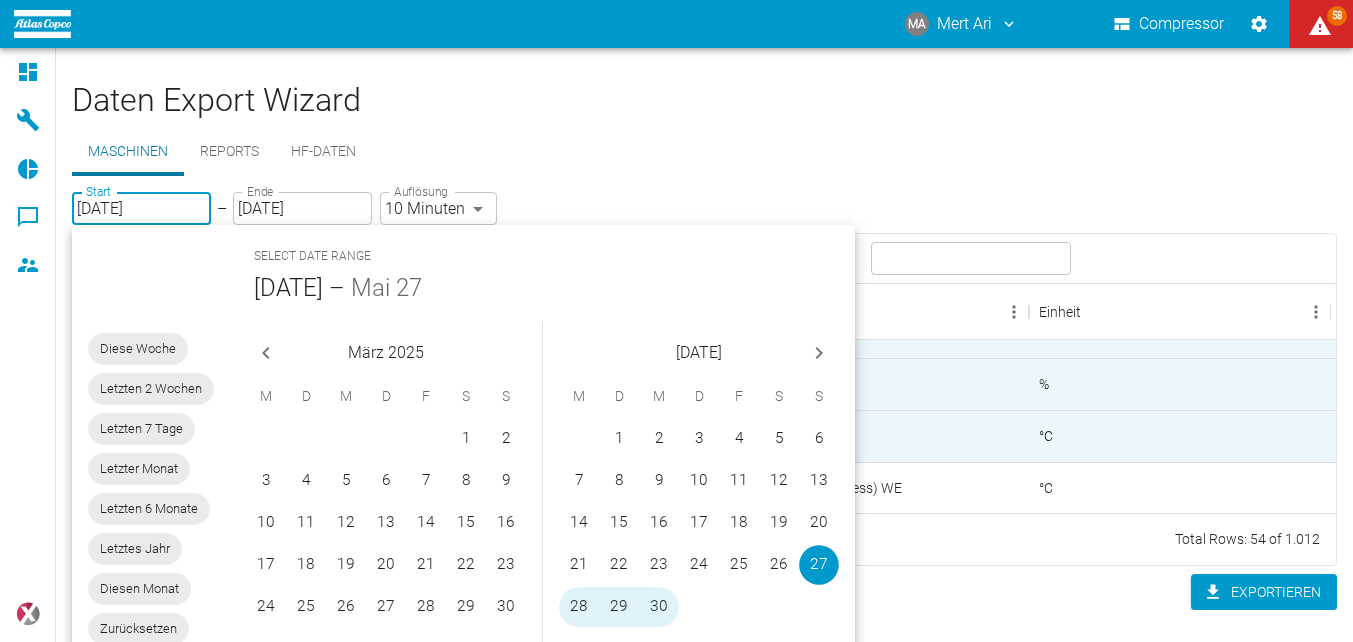 click 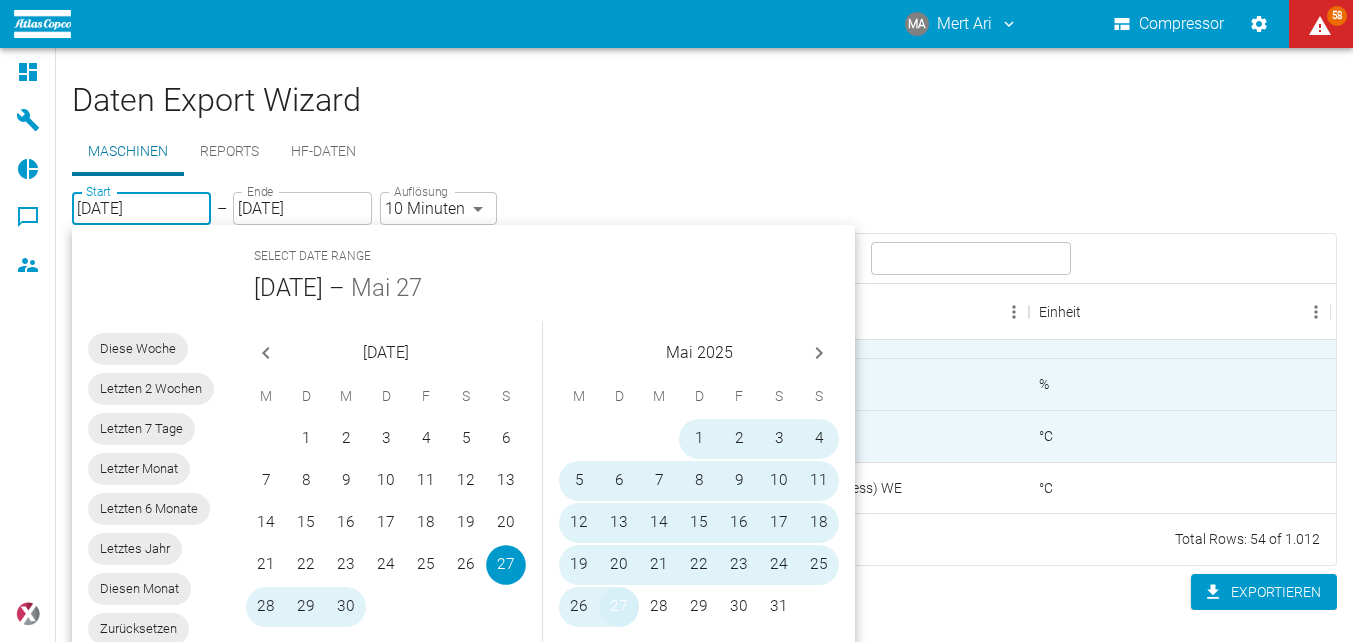 click on "27" at bounding box center (619, 607) 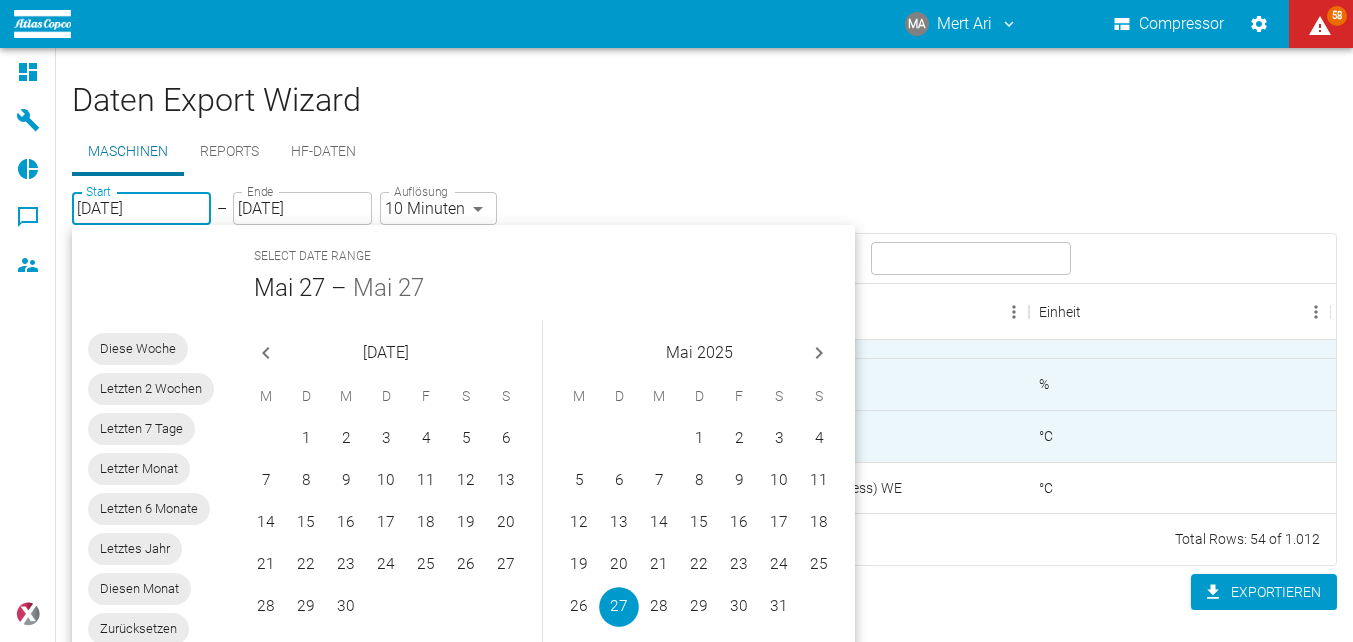 click 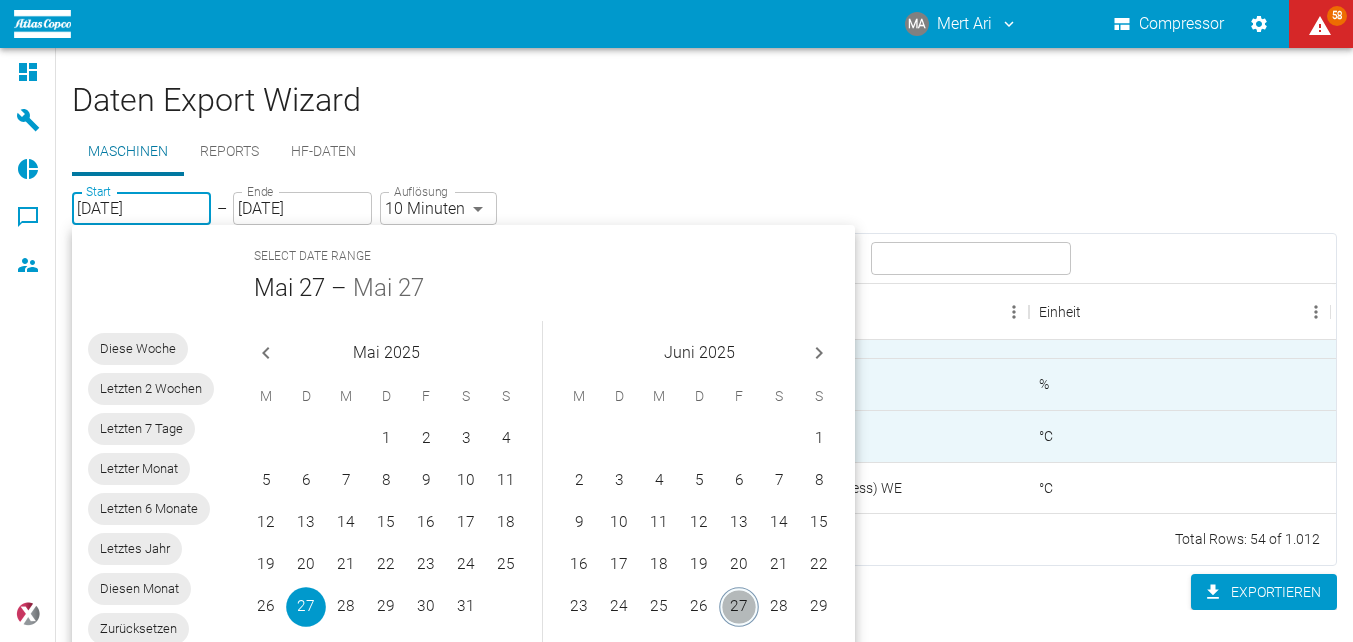 click on "27" at bounding box center (739, 607) 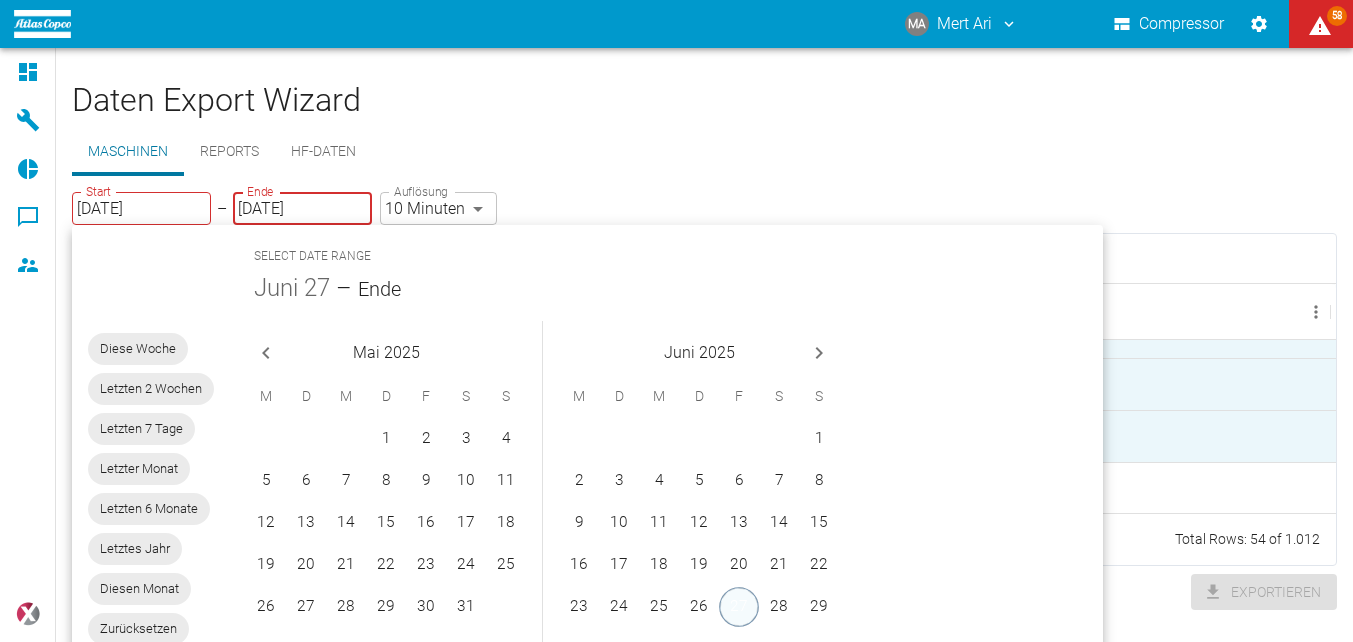 type on "[DATE]" 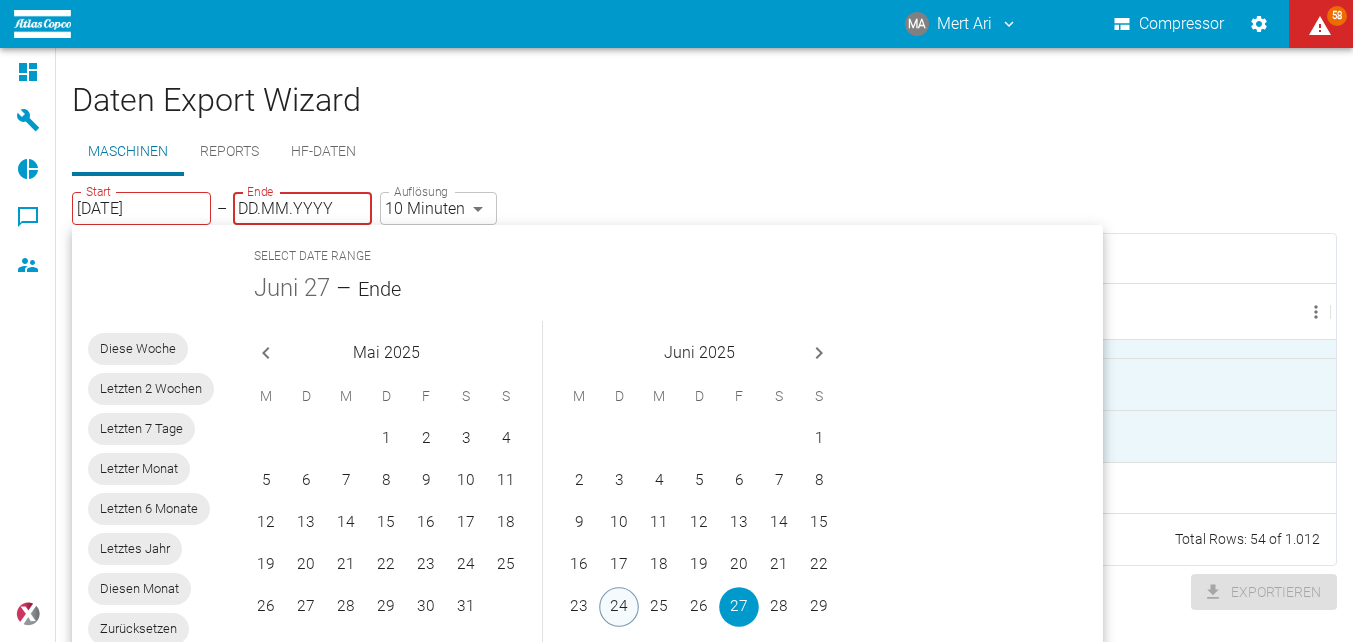 type 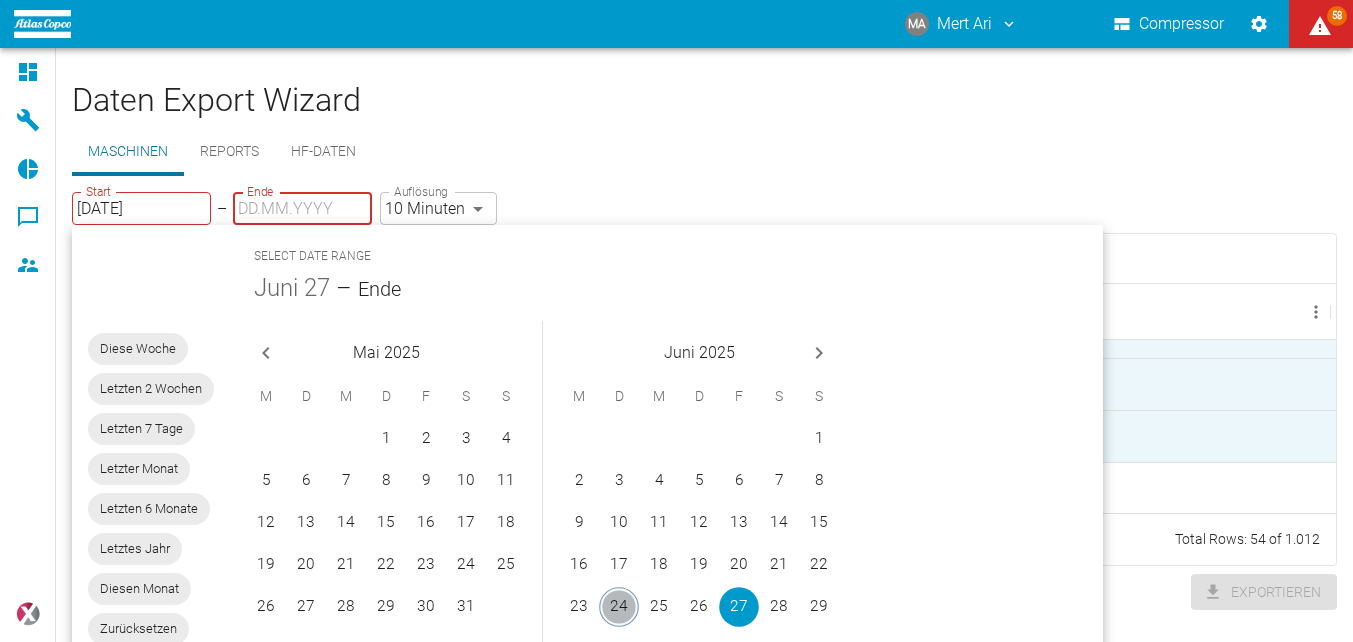 click on "24" at bounding box center [619, 607] 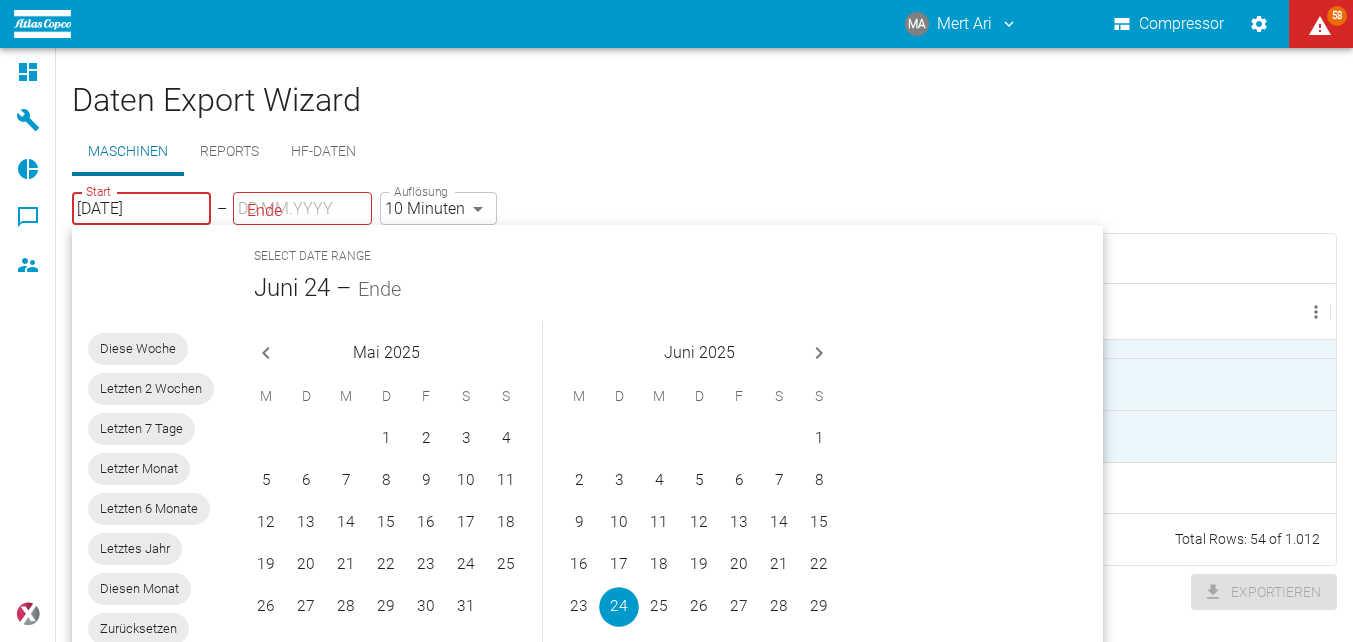 click on "[DATE]" at bounding box center (141, 208) 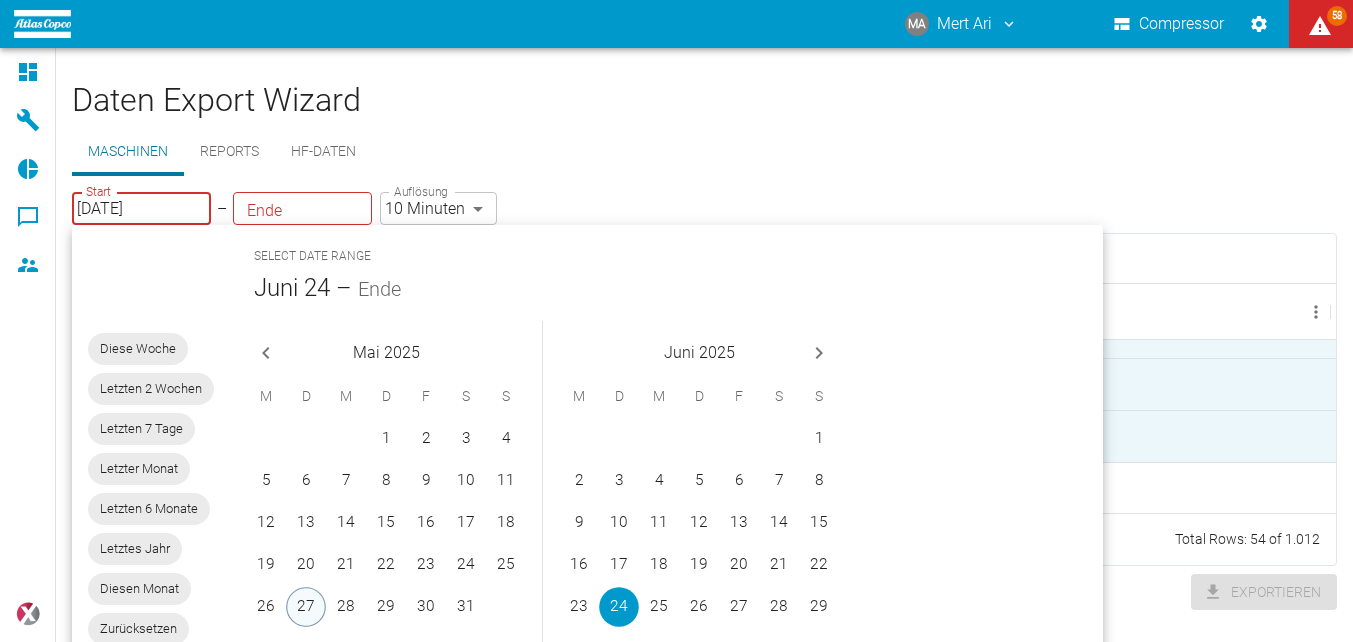 click on "27" at bounding box center (306, 607) 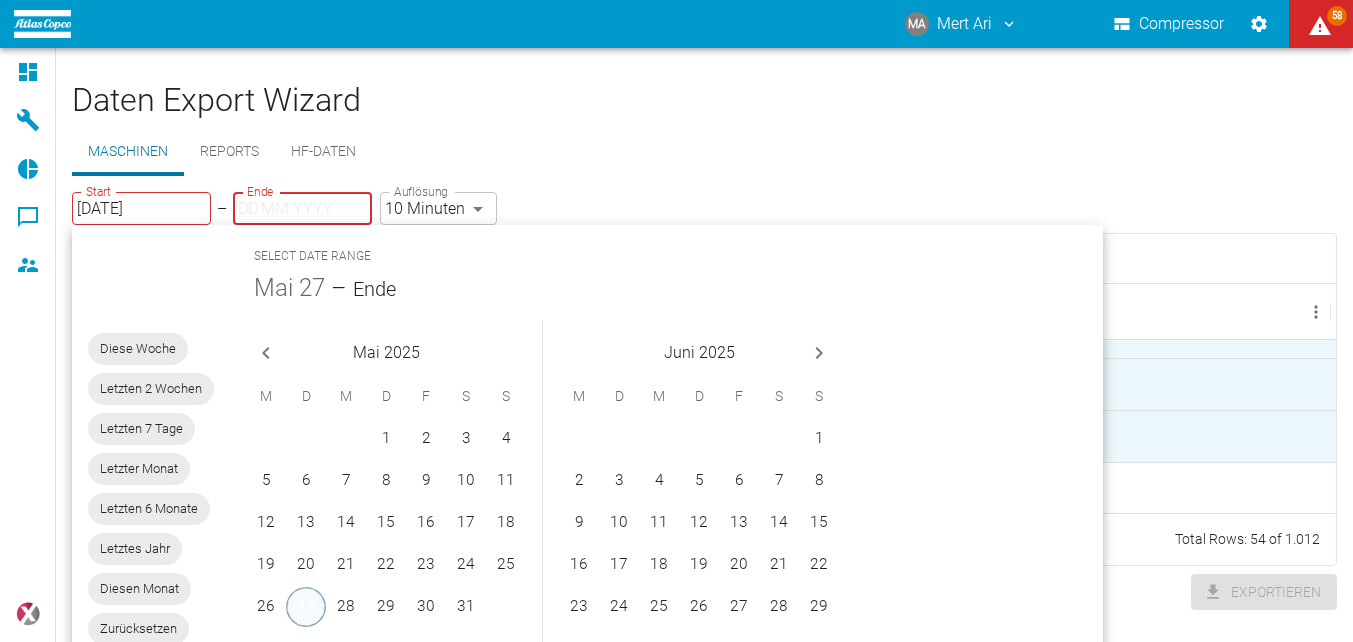 type on "[DATE]" 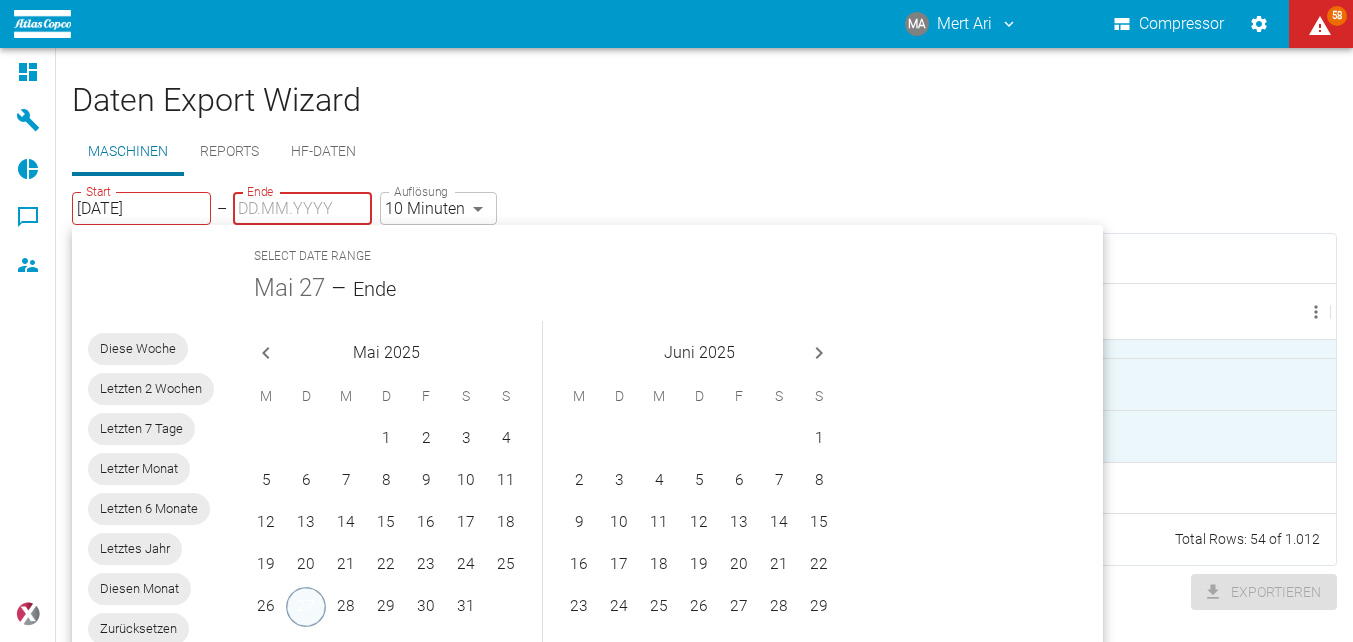 type on "DD.MM.YYYY" 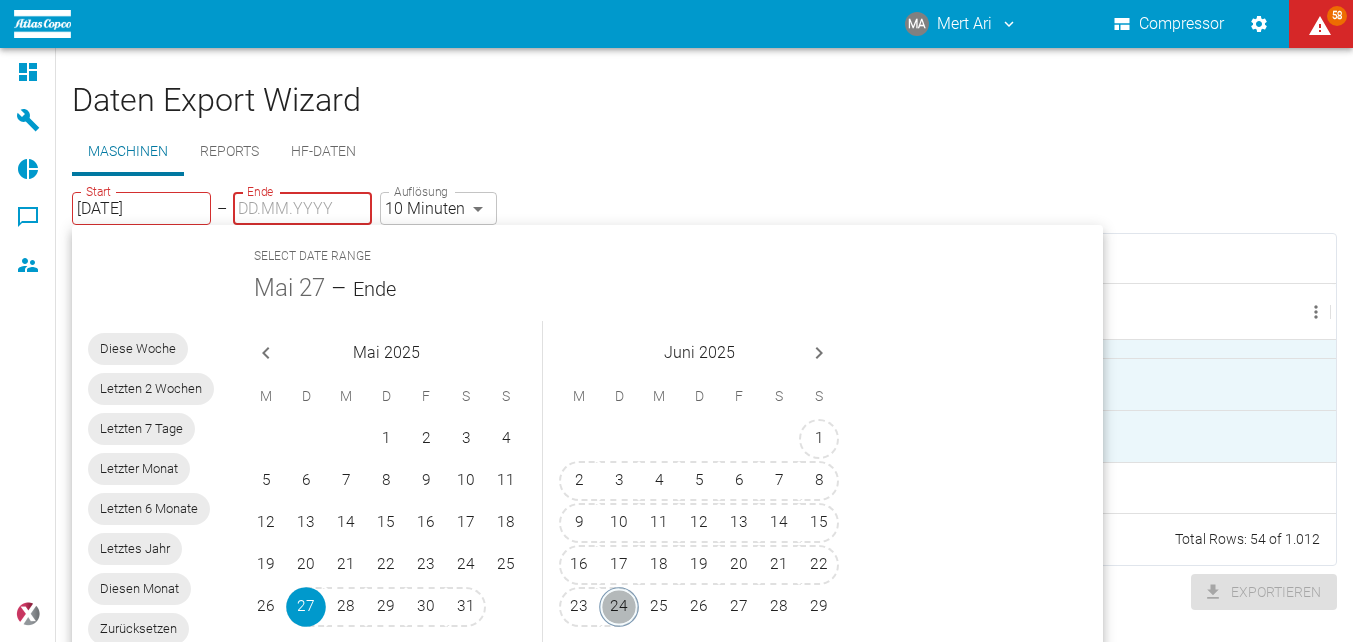 click on "24" at bounding box center (619, 607) 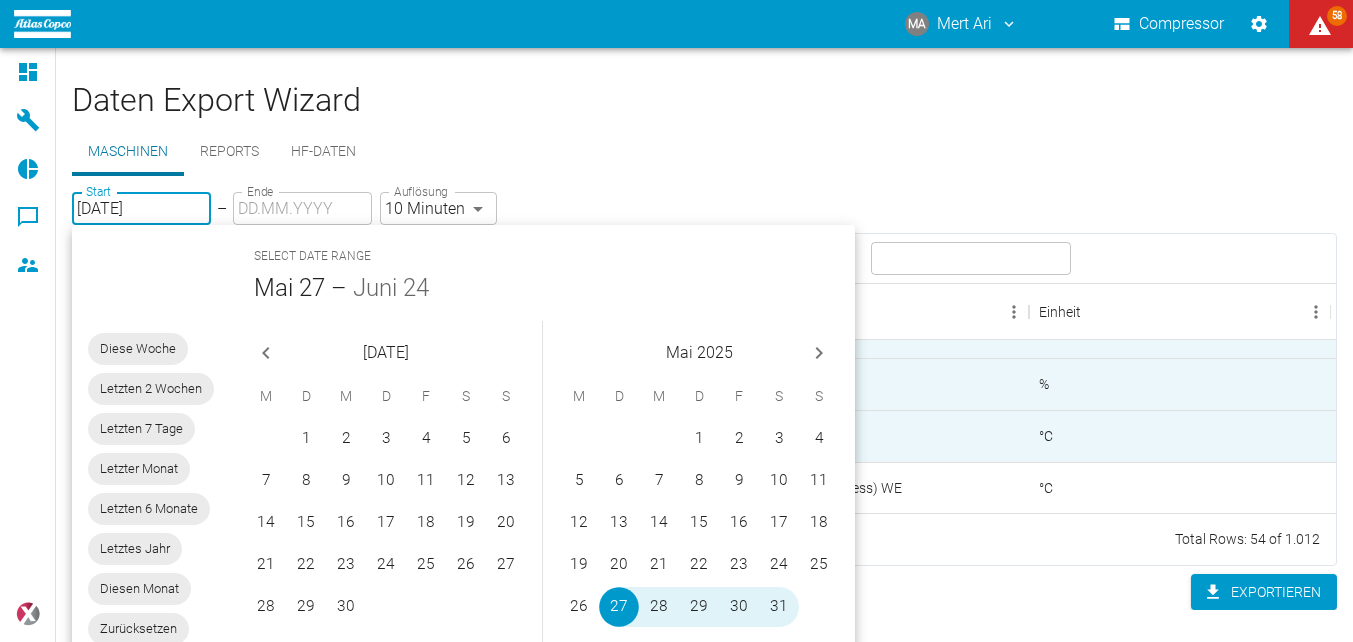 type on "[DATE]" 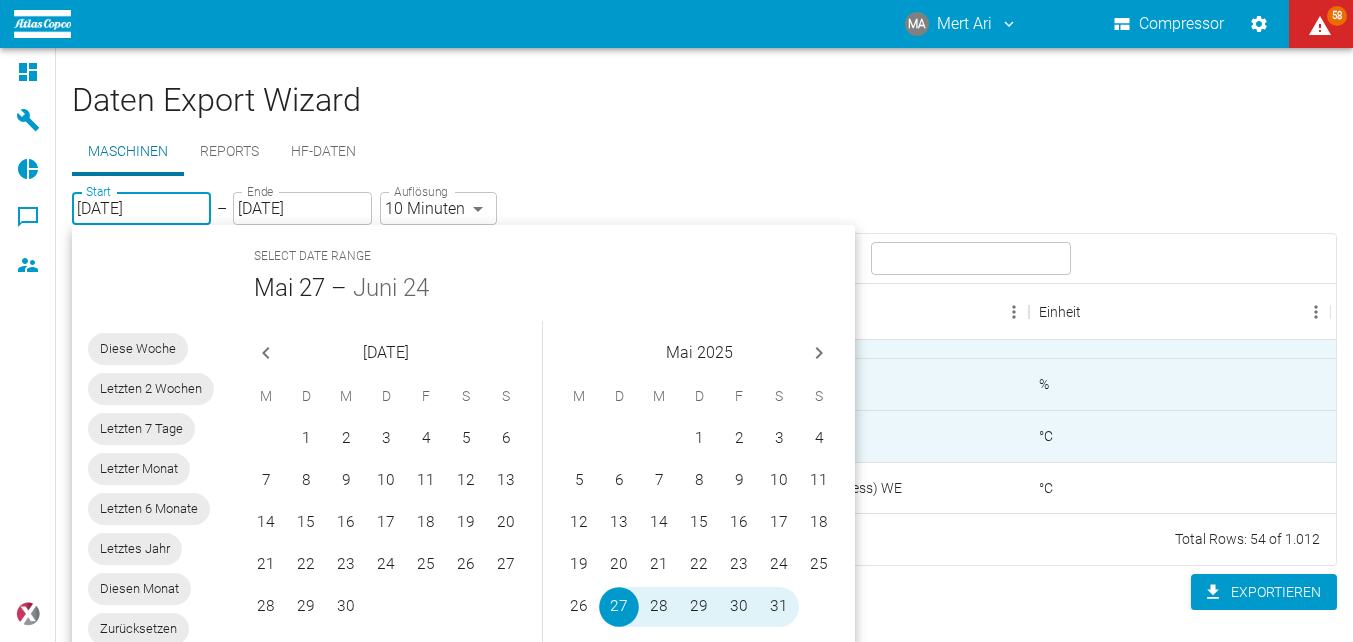 click on "Exportieren" at bounding box center [704, 592] 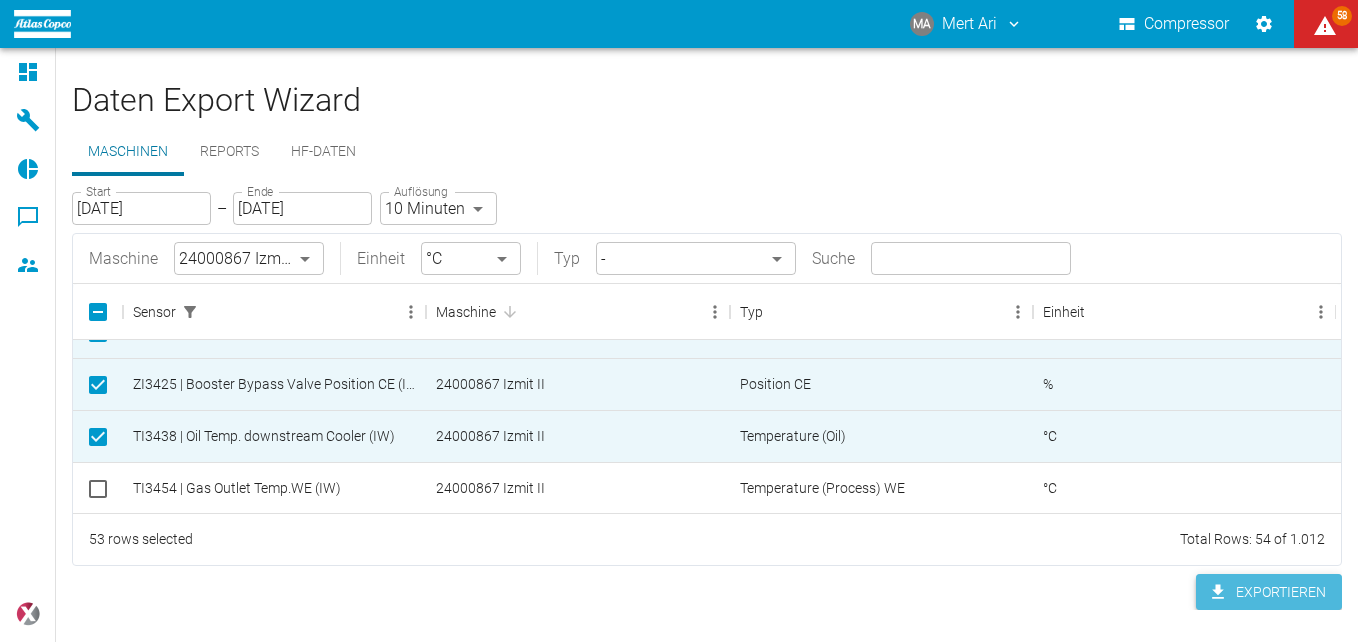click 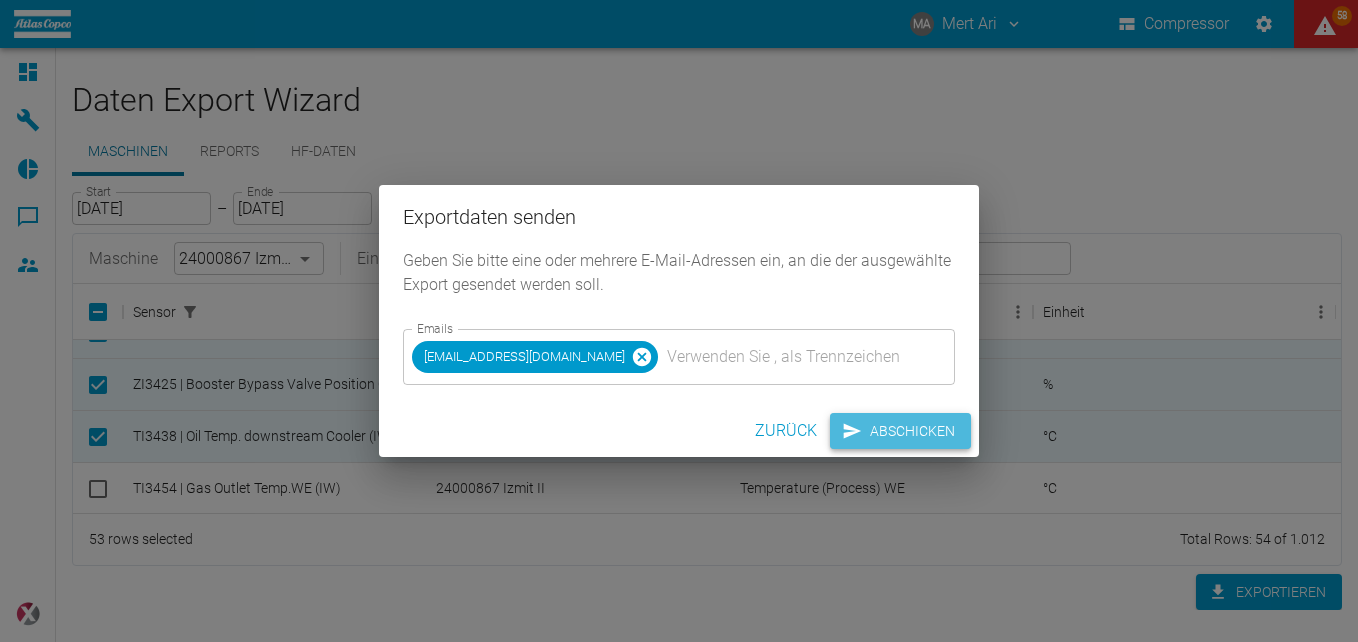 click on "Abschicken" at bounding box center (900, 431) 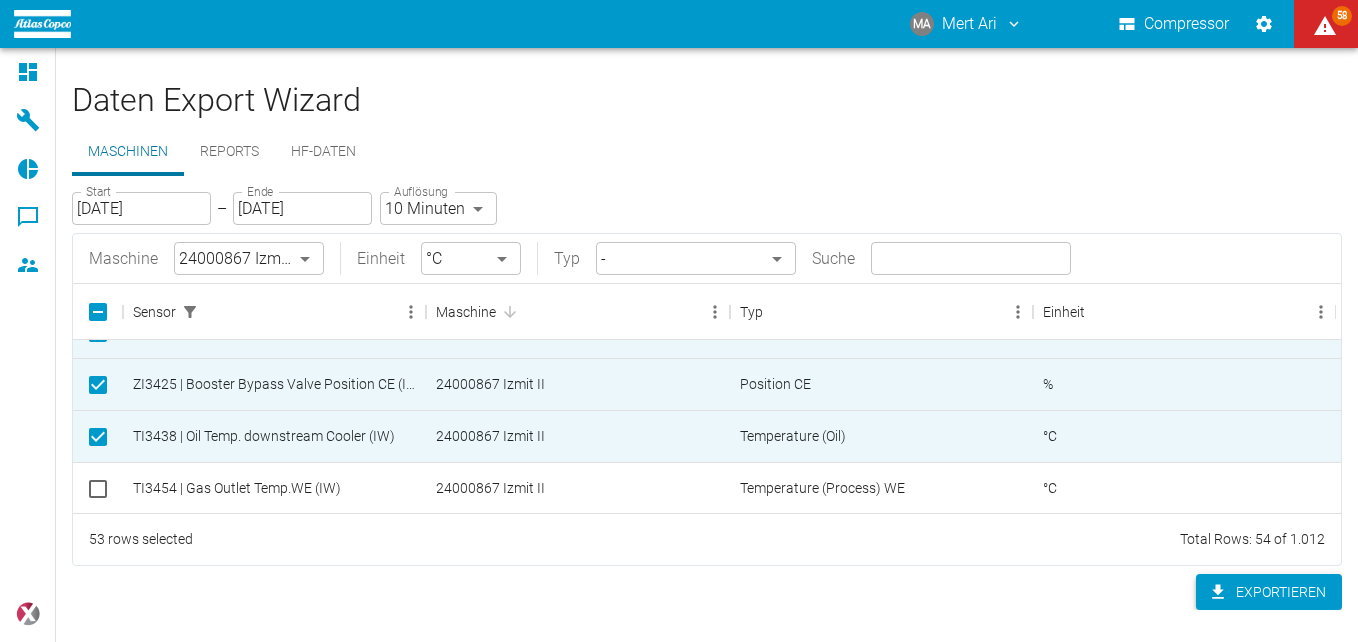 click 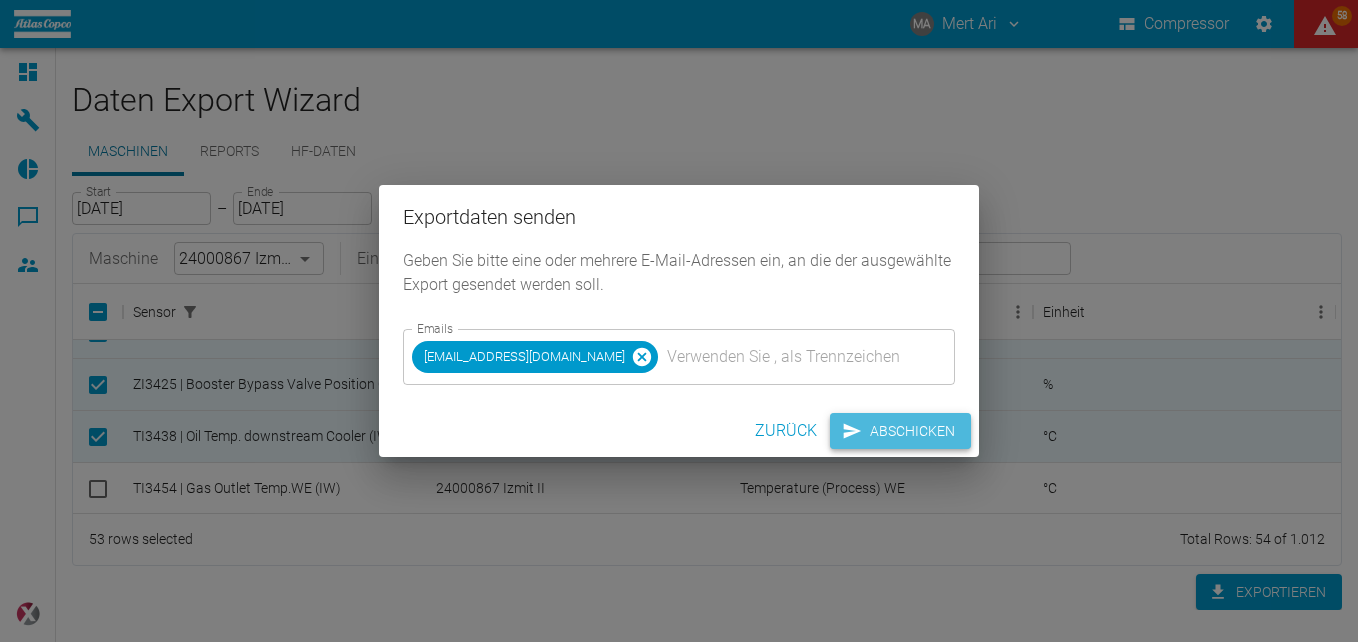 click on "Abschicken" at bounding box center (900, 431) 